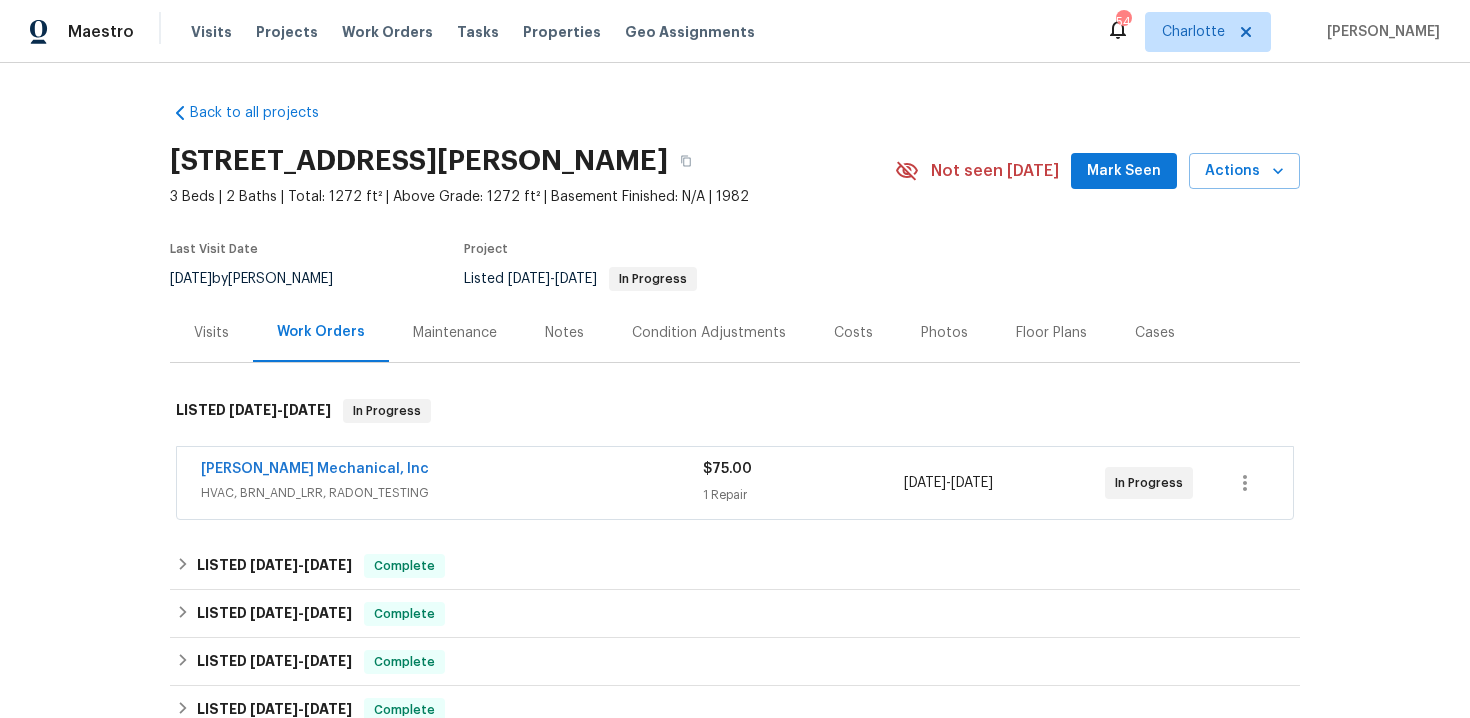 scroll, scrollTop: 0, scrollLeft: 0, axis: both 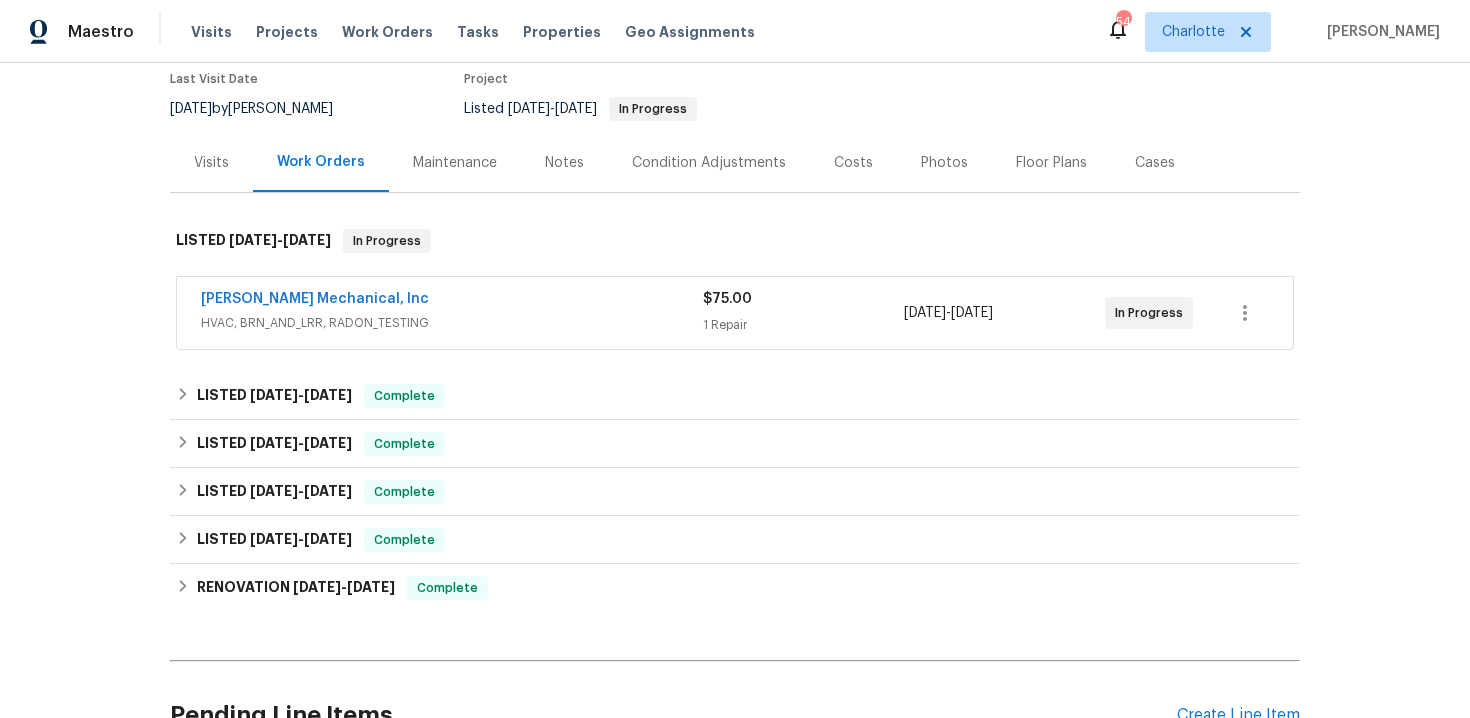 click on "[PERSON_NAME] Mechanical, Inc" at bounding box center (452, 301) 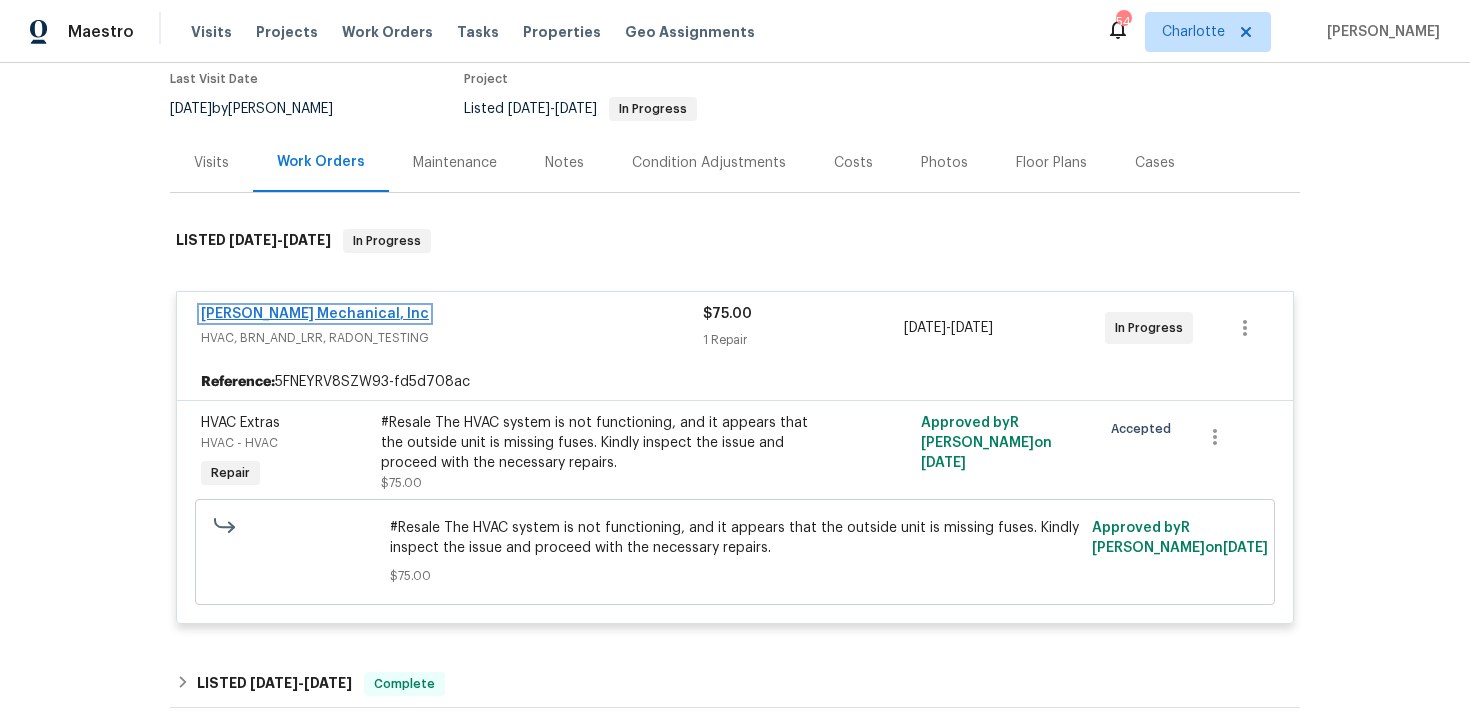 click on "[PERSON_NAME] Mechanical, Inc" at bounding box center (315, 314) 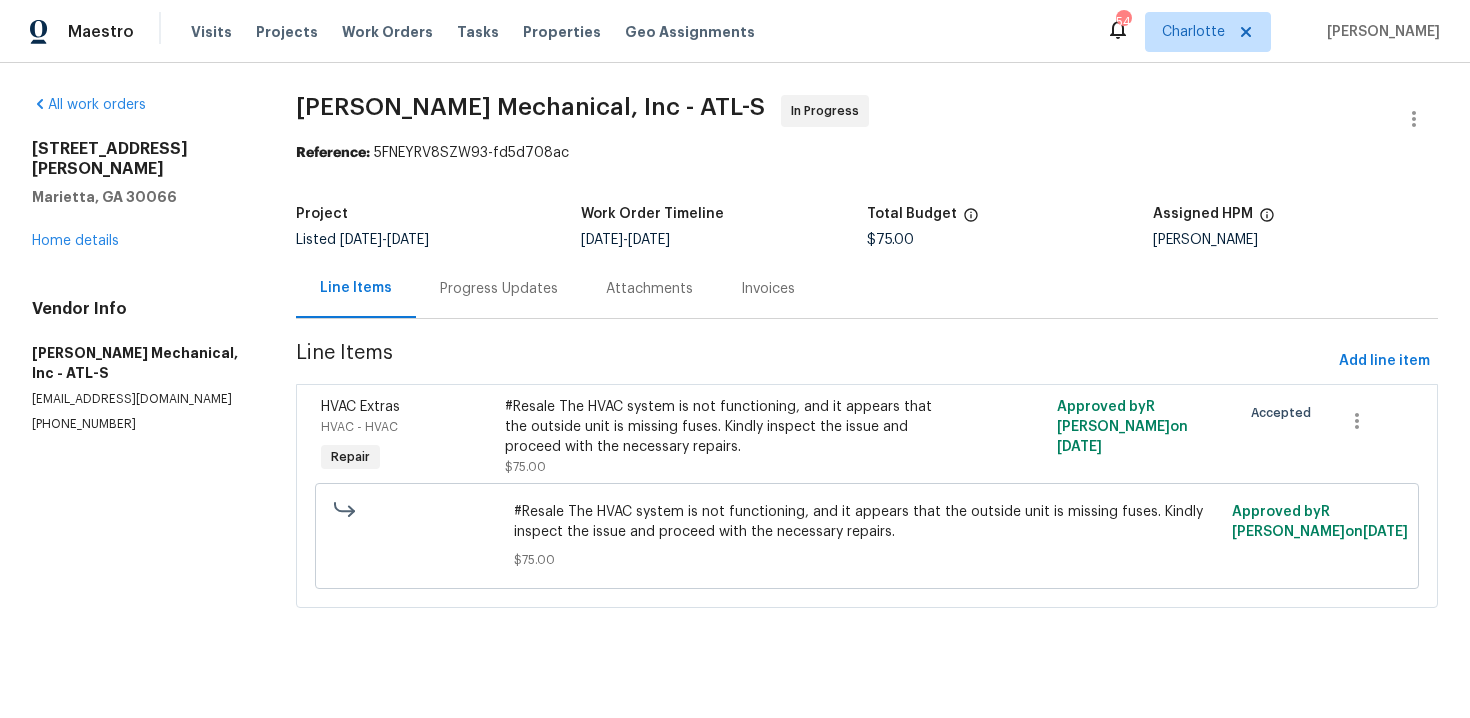 click on "Progress Updates" at bounding box center (499, 289) 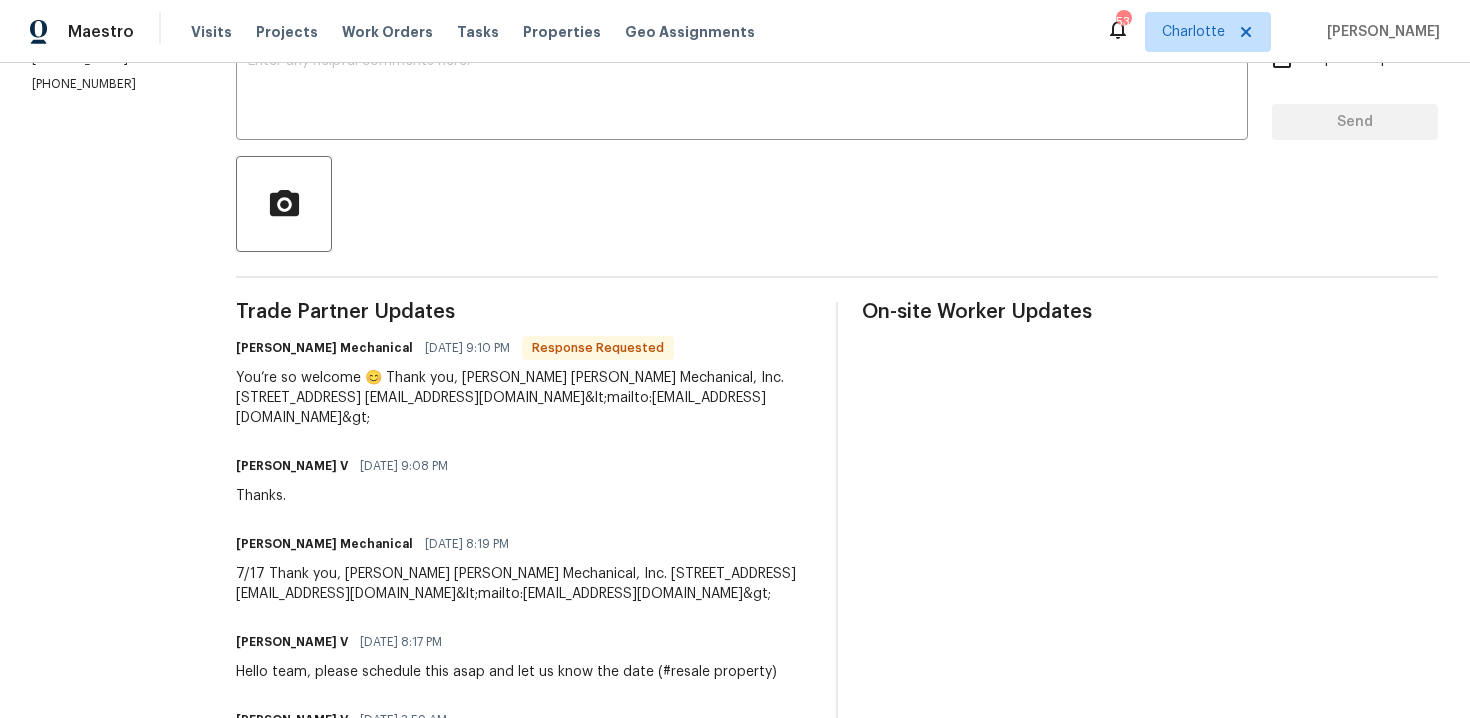 scroll, scrollTop: 374, scrollLeft: 0, axis: vertical 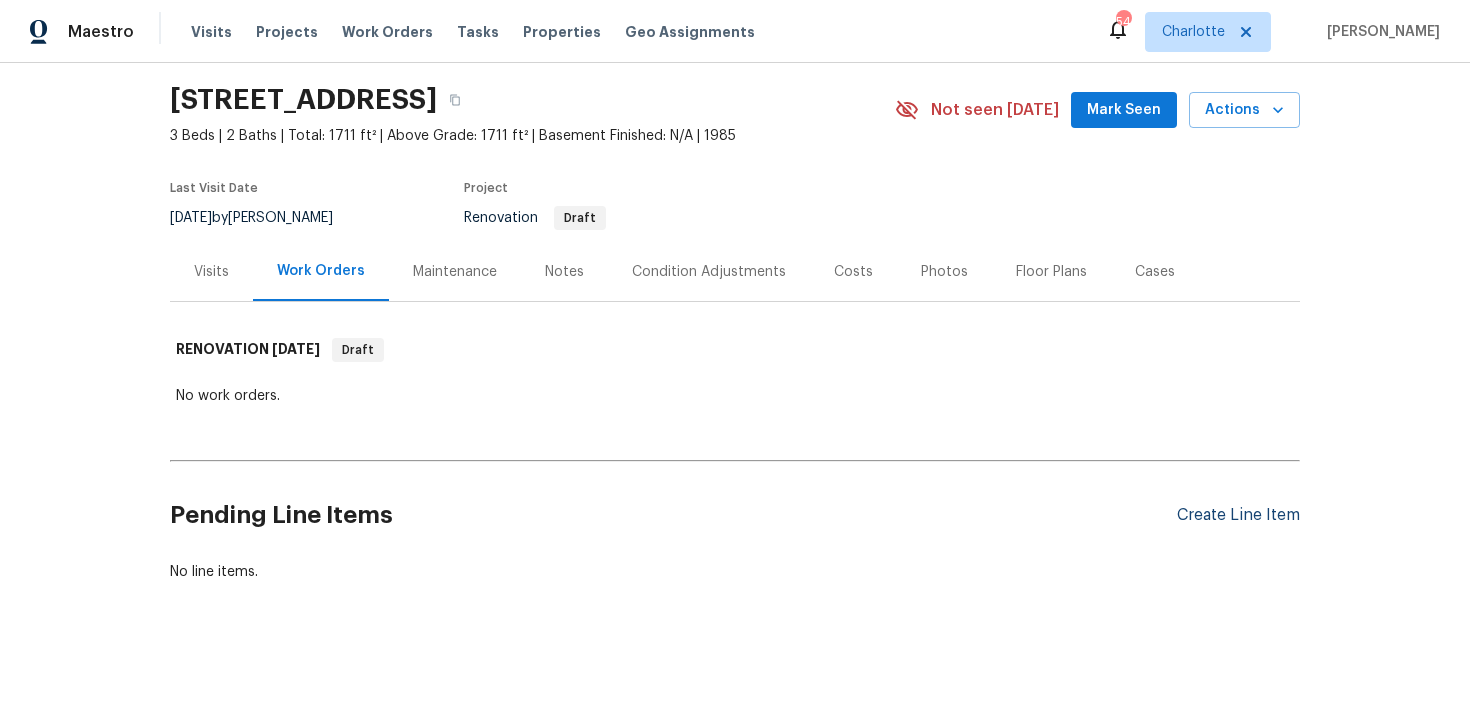 click on "Create Line Item" at bounding box center [1238, 515] 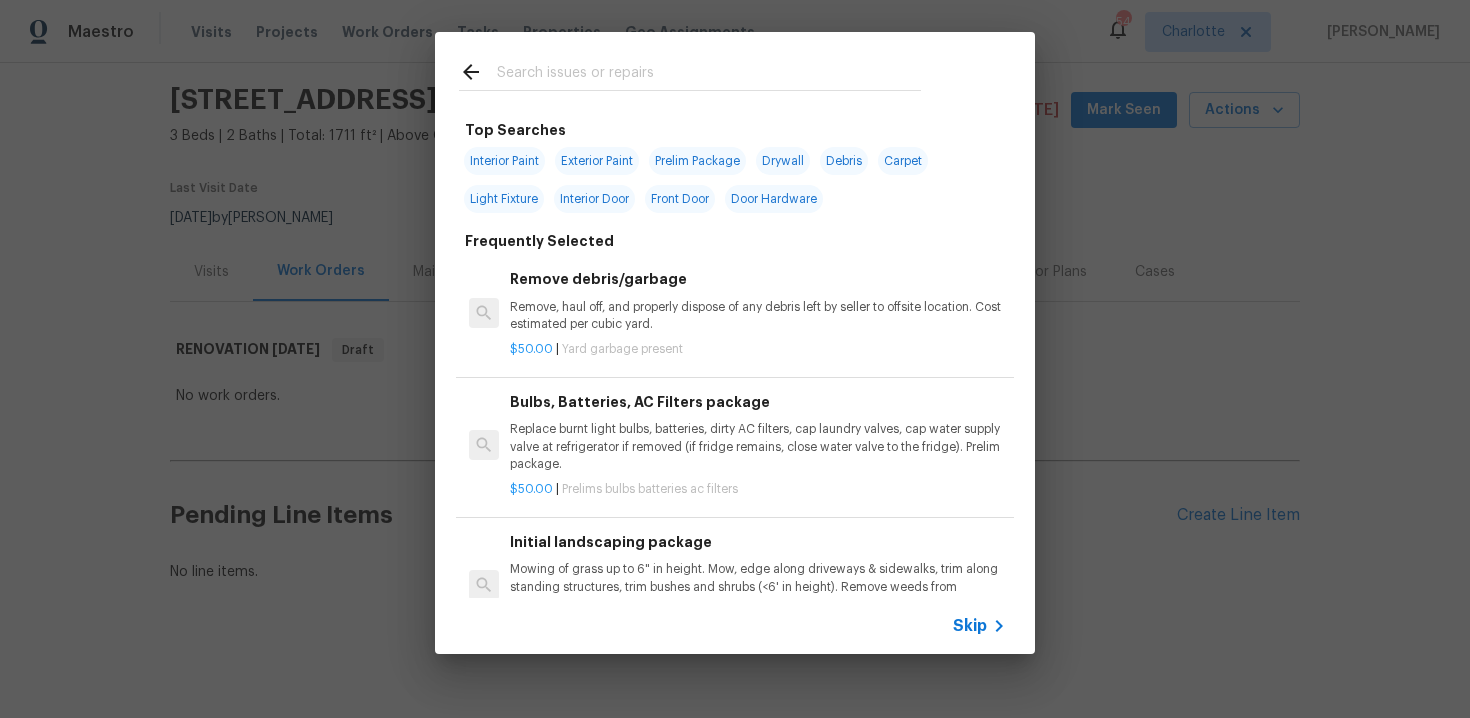 click on "Skip" at bounding box center (970, 626) 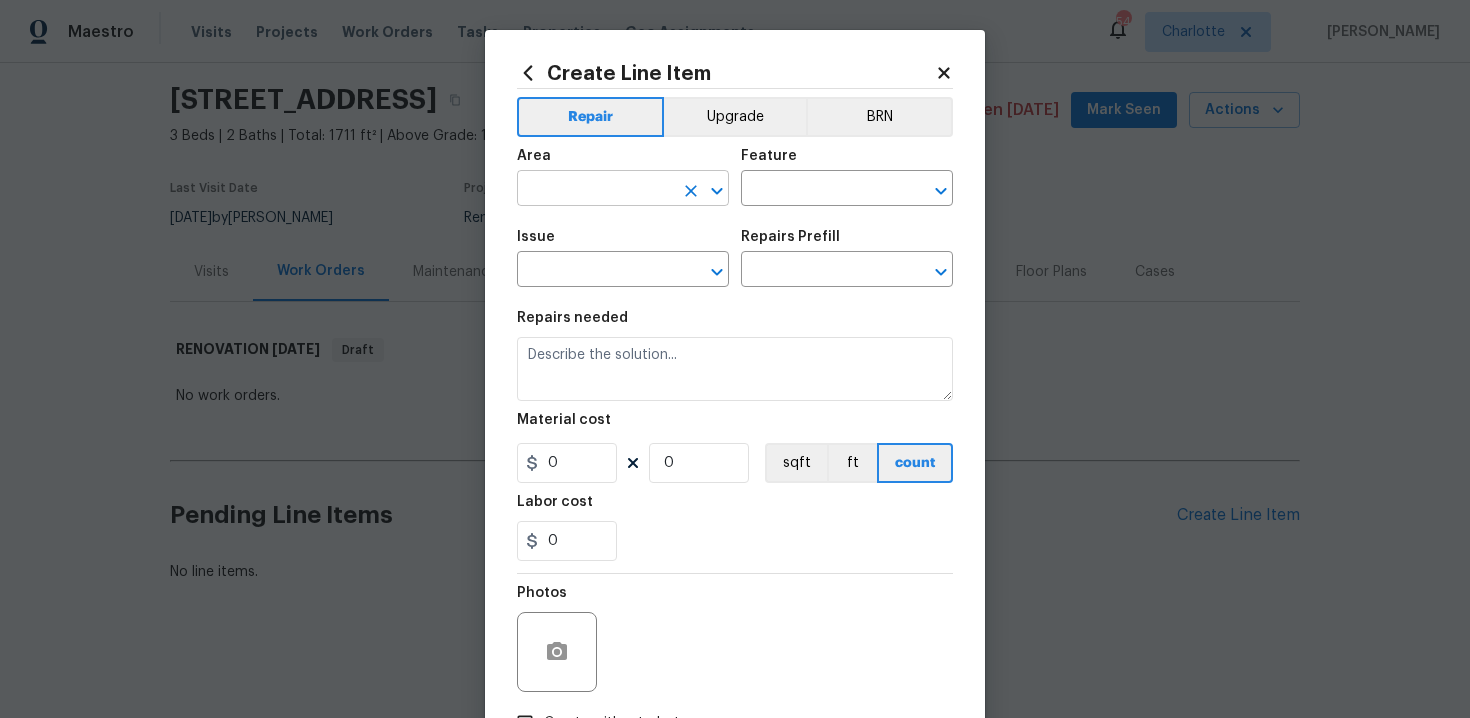 click at bounding box center (595, 190) 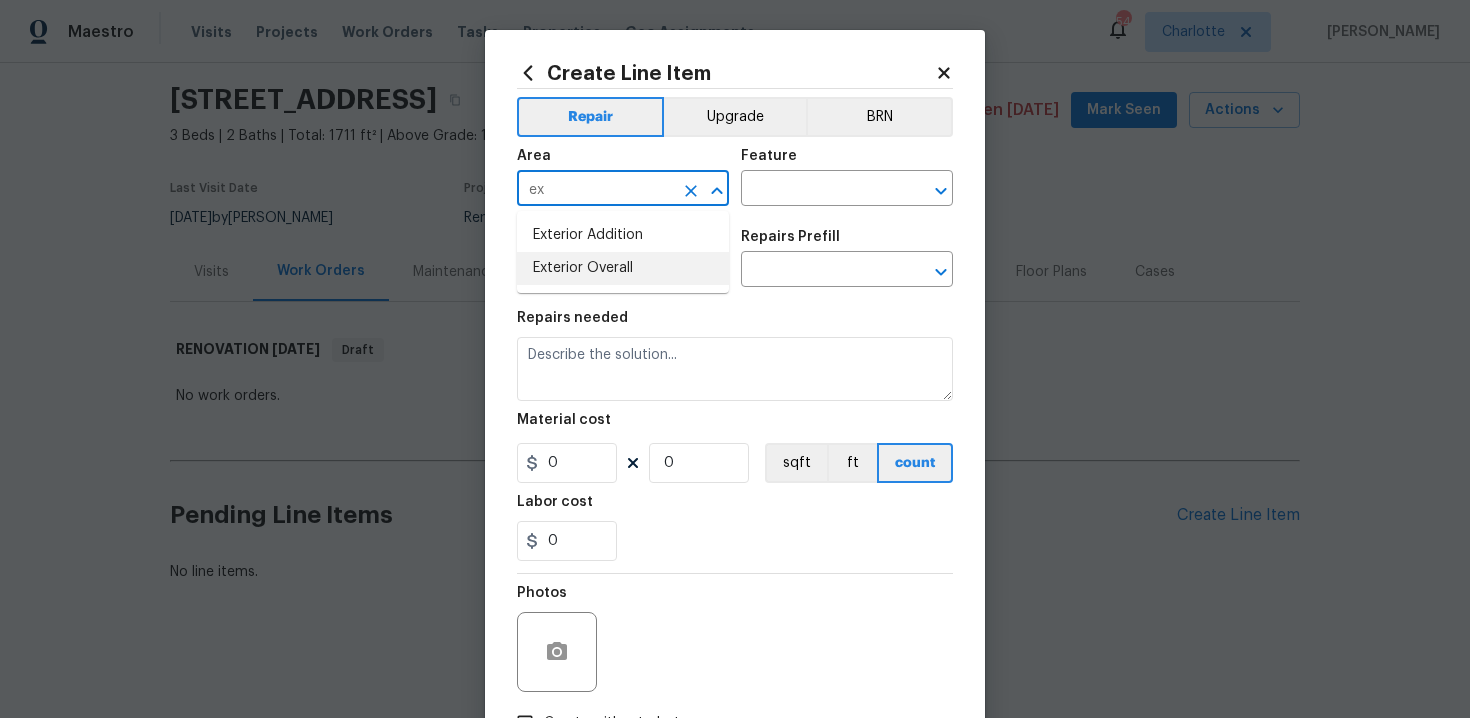 click on "Exterior Overall" at bounding box center [623, 268] 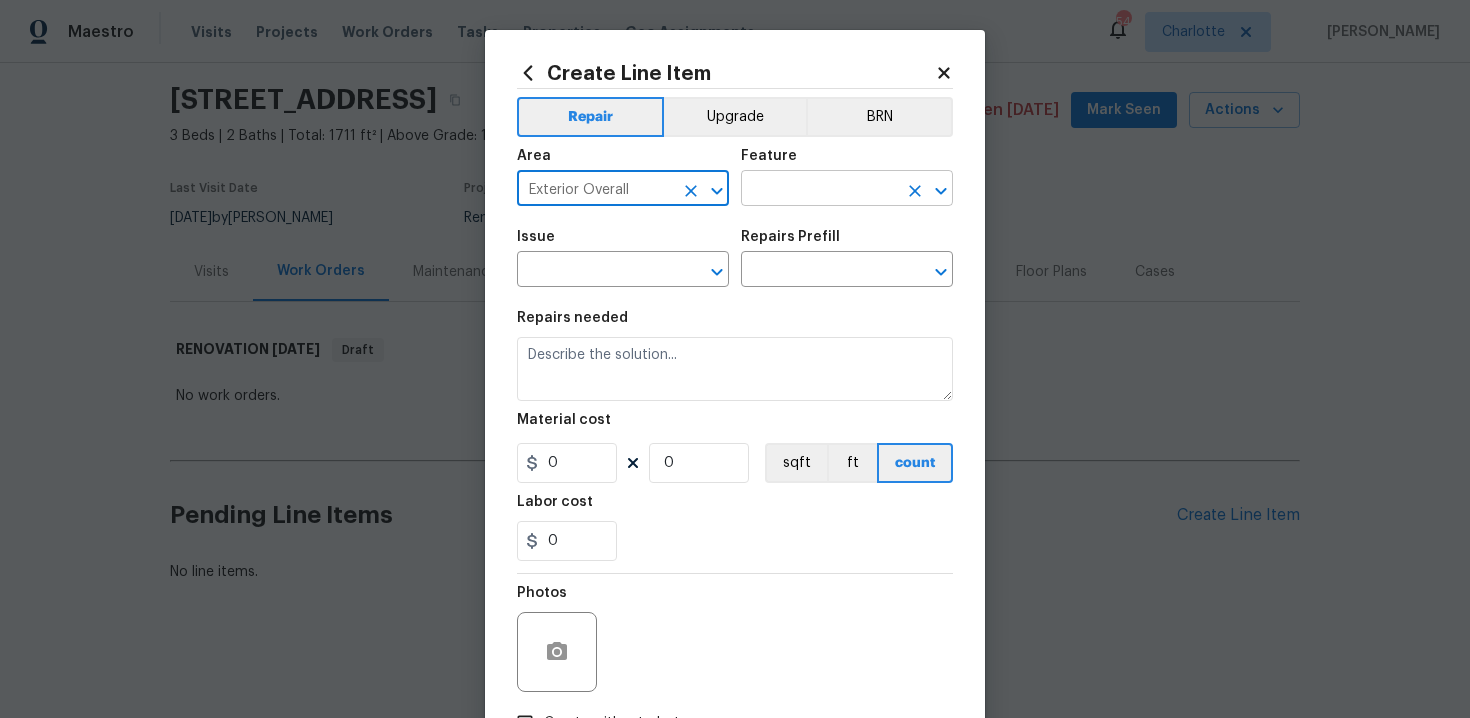 type on "Exterior Overall" 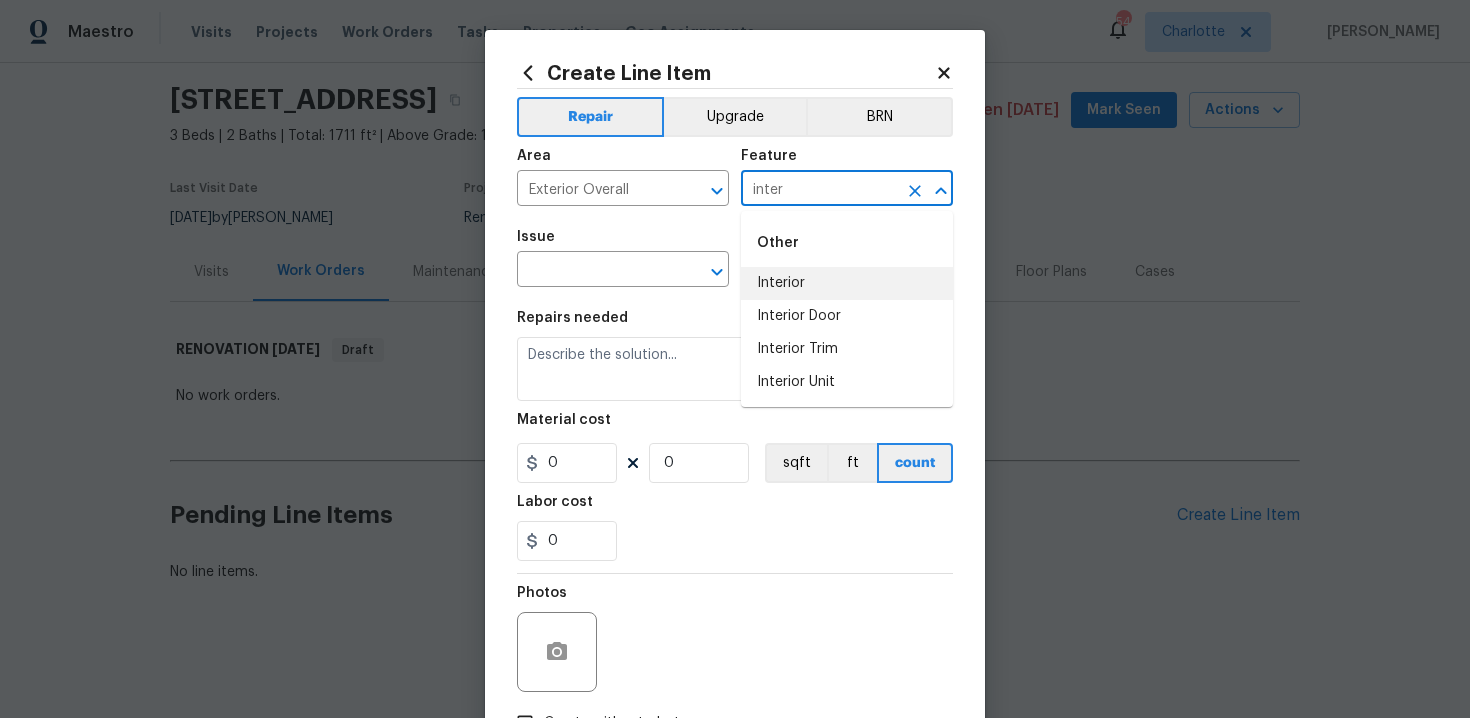 click on "Interior" at bounding box center [847, 283] 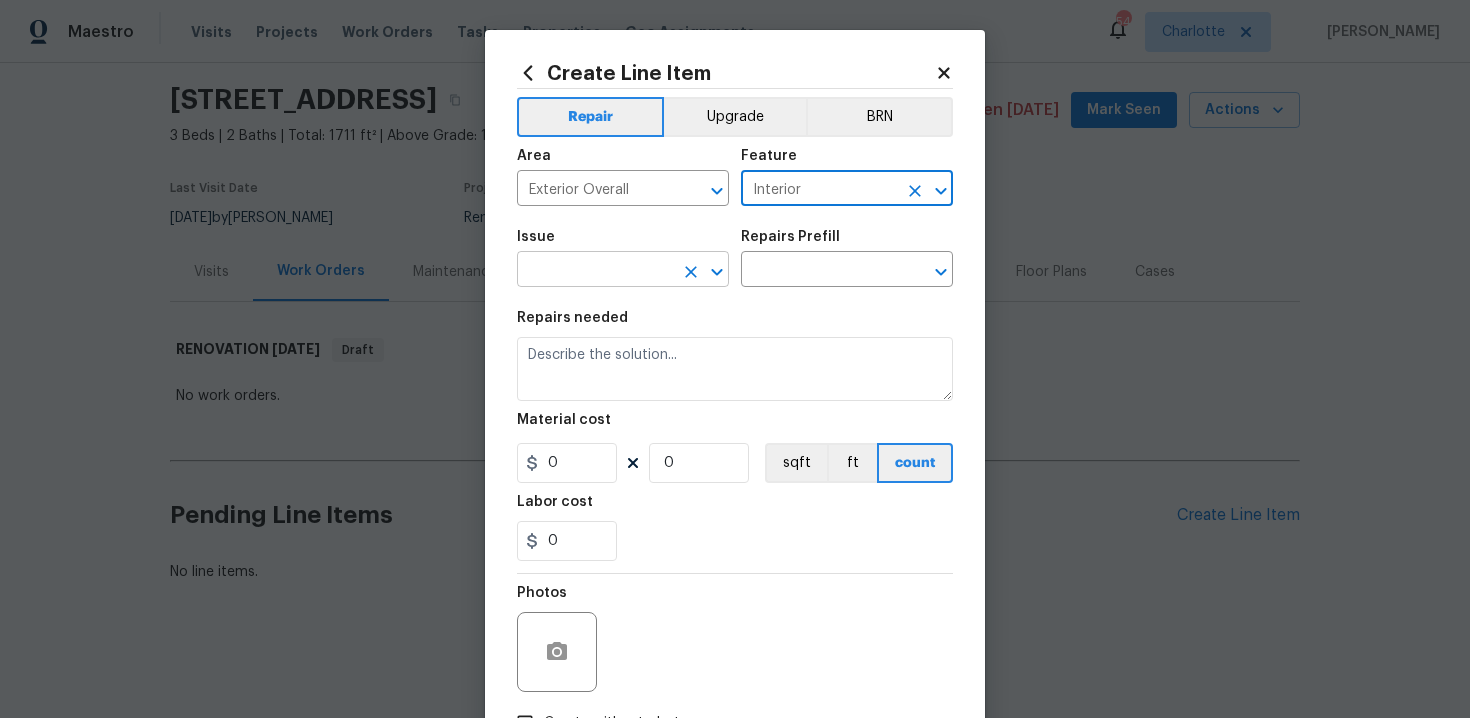 type on "Interior" 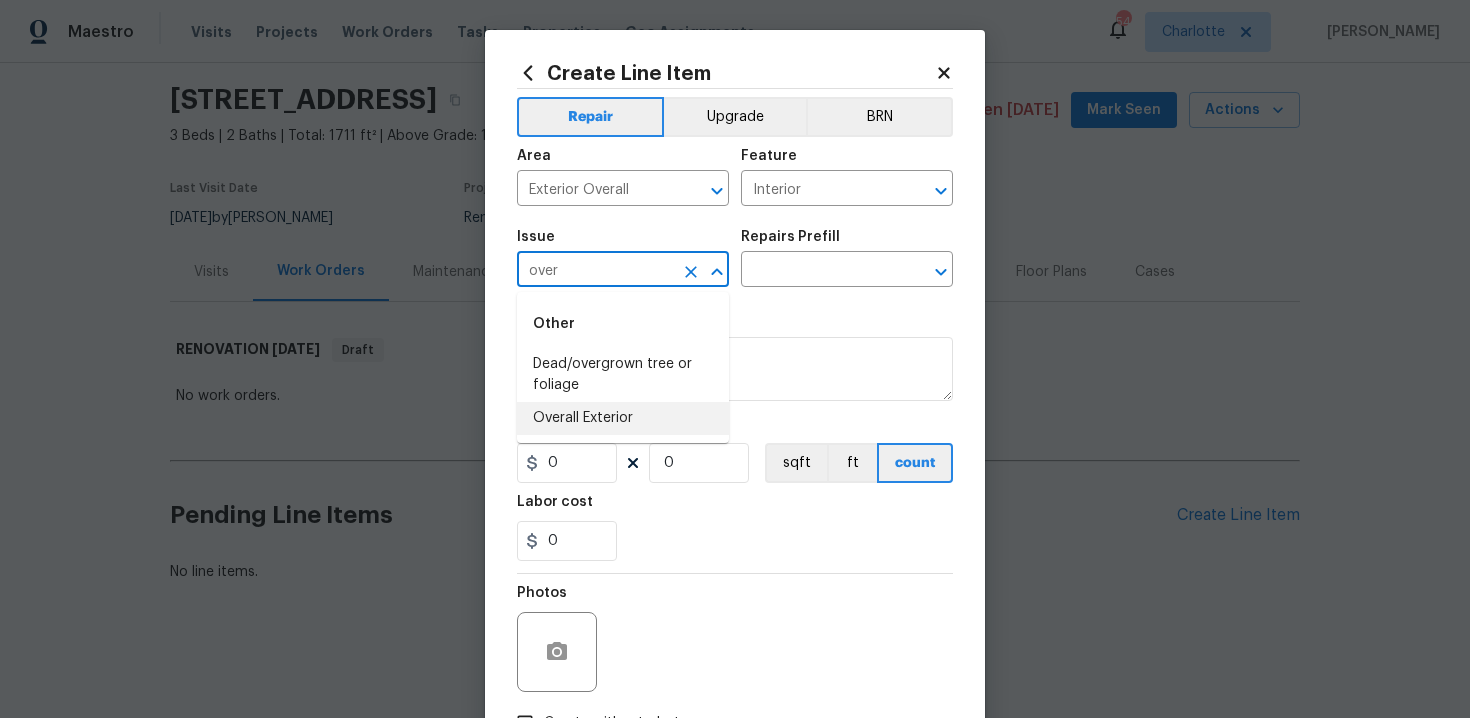 click on "Overall Exterior" at bounding box center [623, 418] 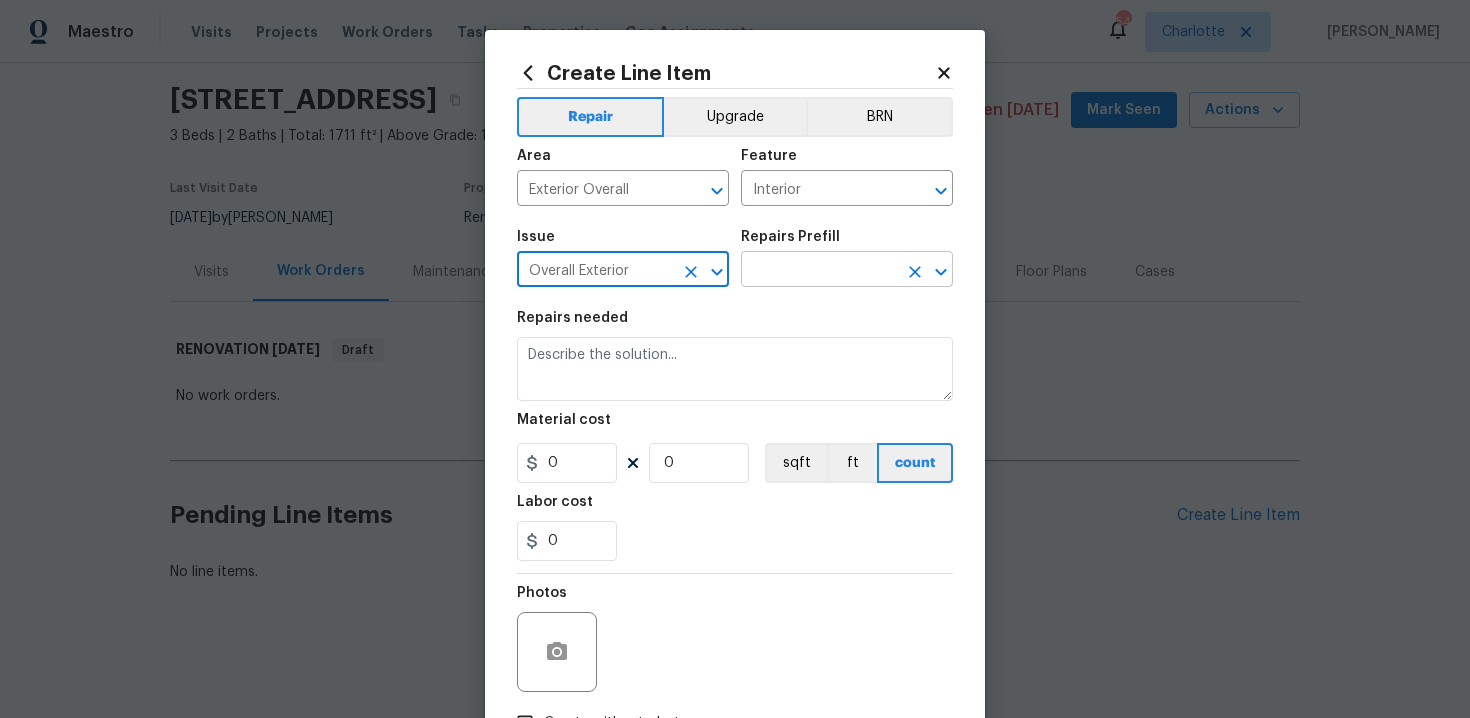 type on "Overall Exterior" 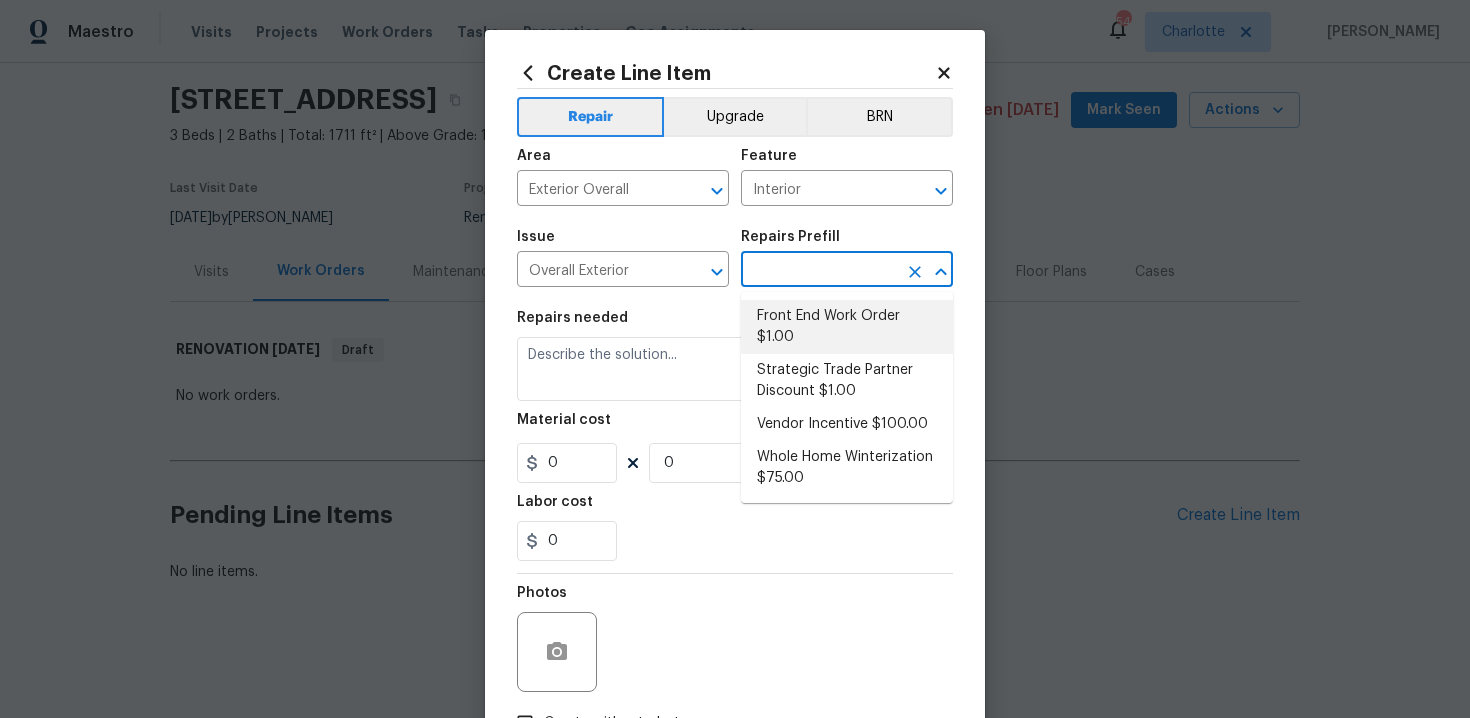 click on "Front End Work Order $1.00" at bounding box center [847, 327] 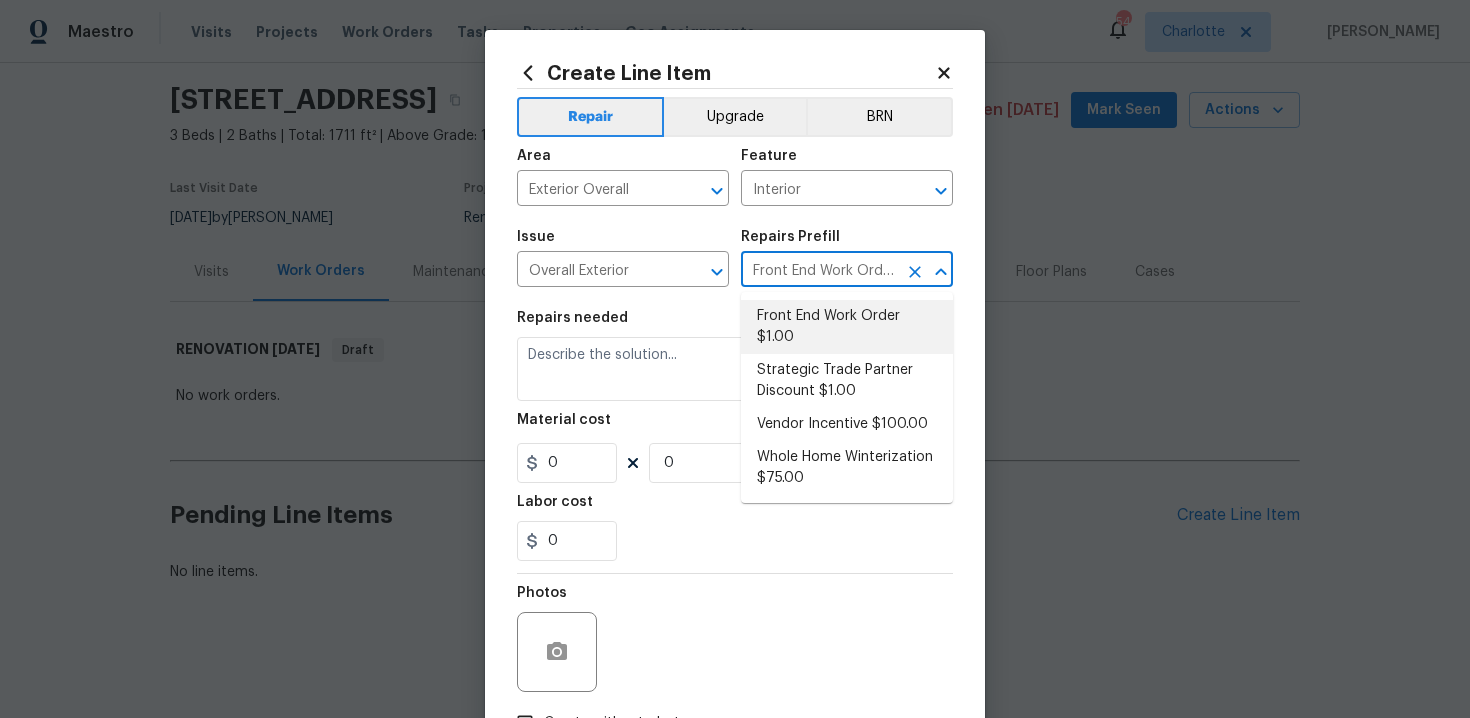 type on "Placeholder line item for the creation of front end work orders." 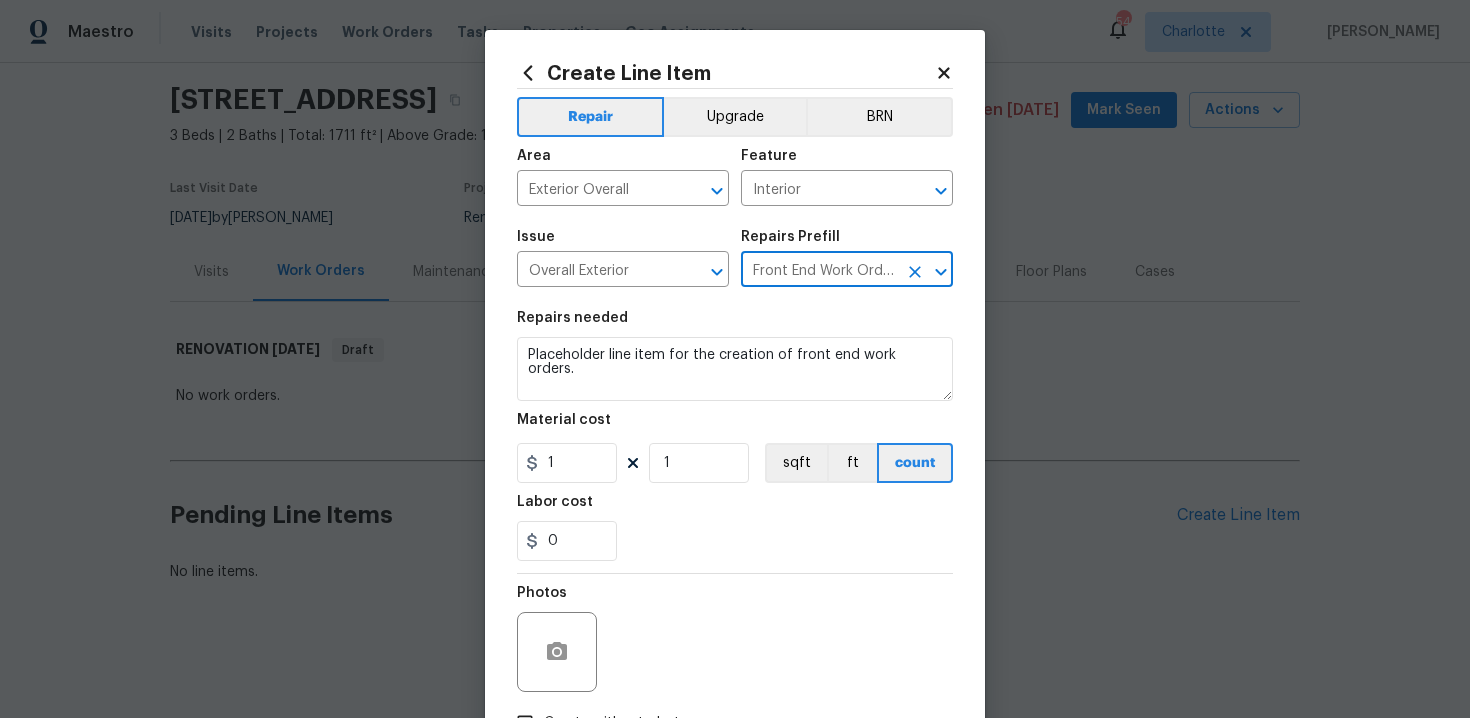 scroll, scrollTop: 144, scrollLeft: 0, axis: vertical 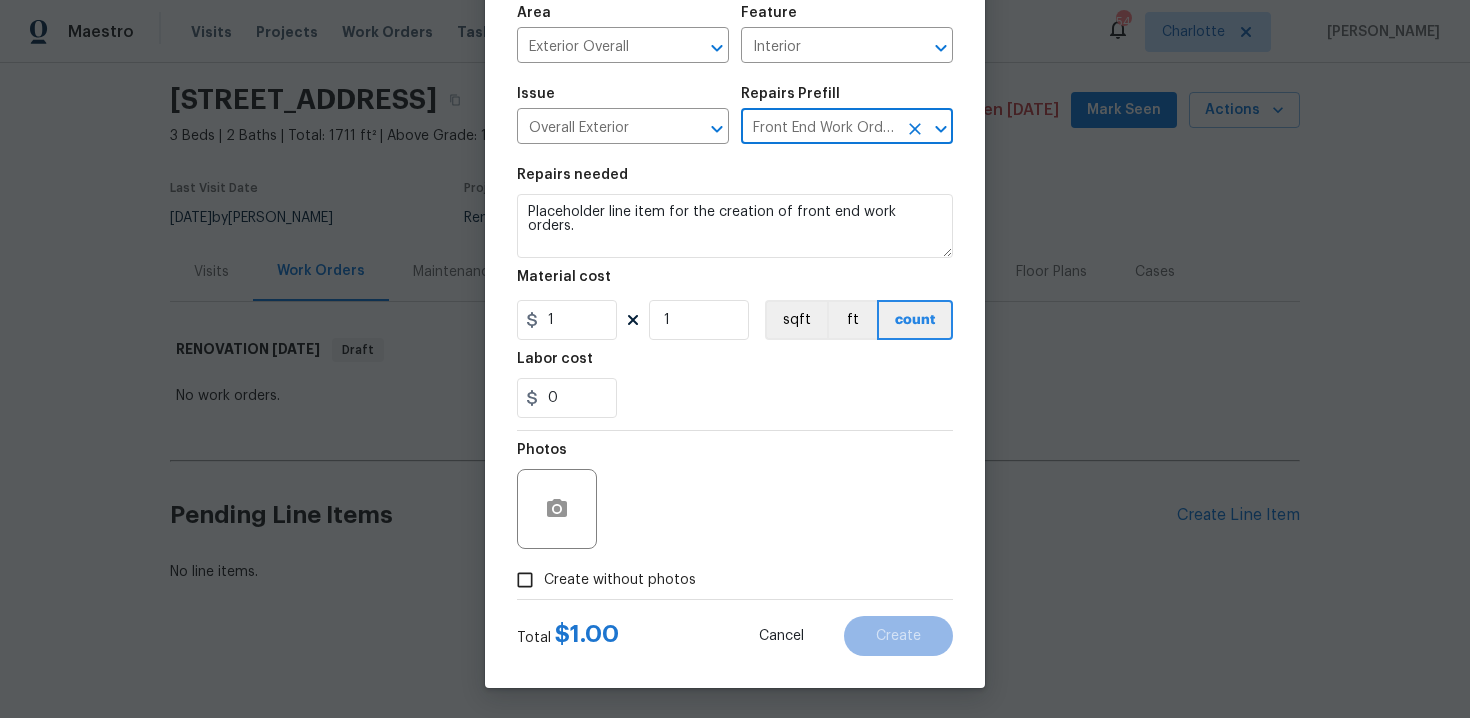 click on "Photos" at bounding box center [735, 496] 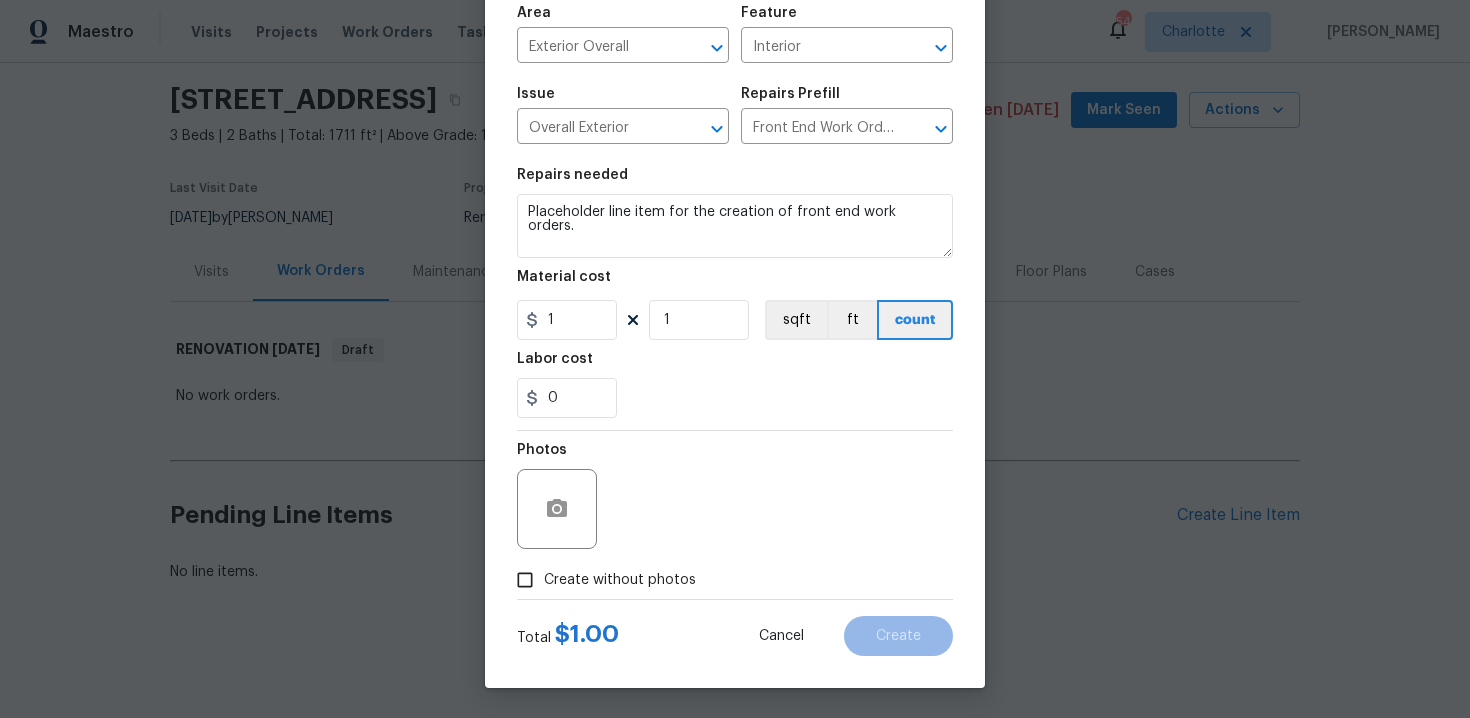 click on "Create without photos" at bounding box center [620, 580] 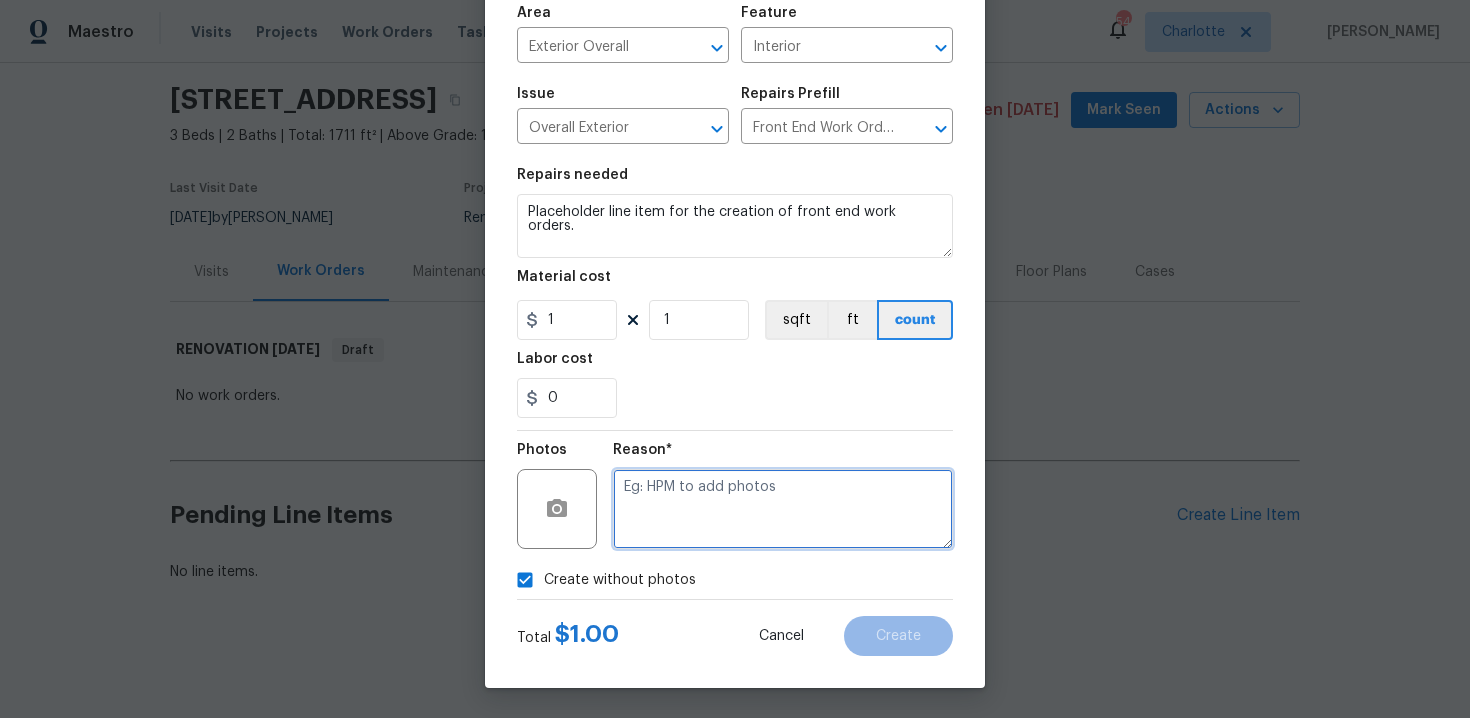 click at bounding box center [783, 509] 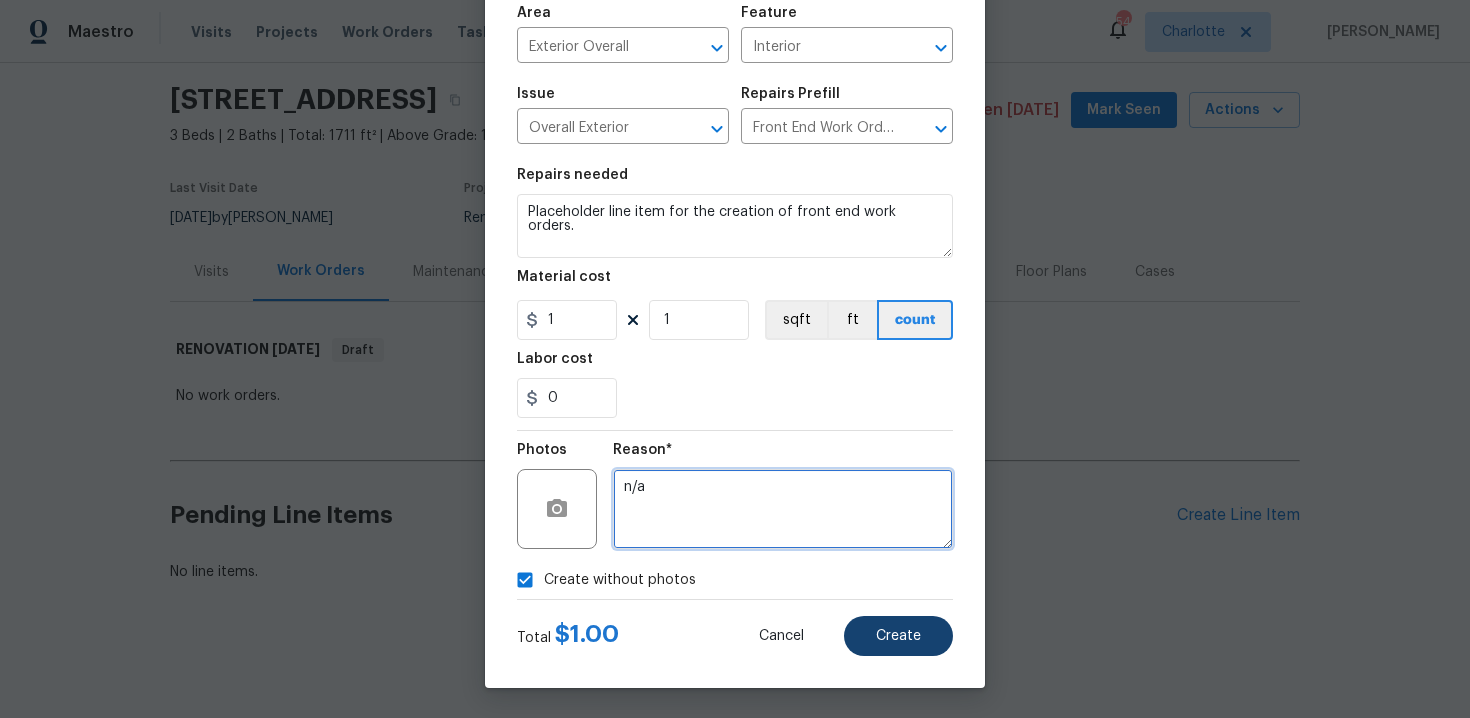 type on "n/a" 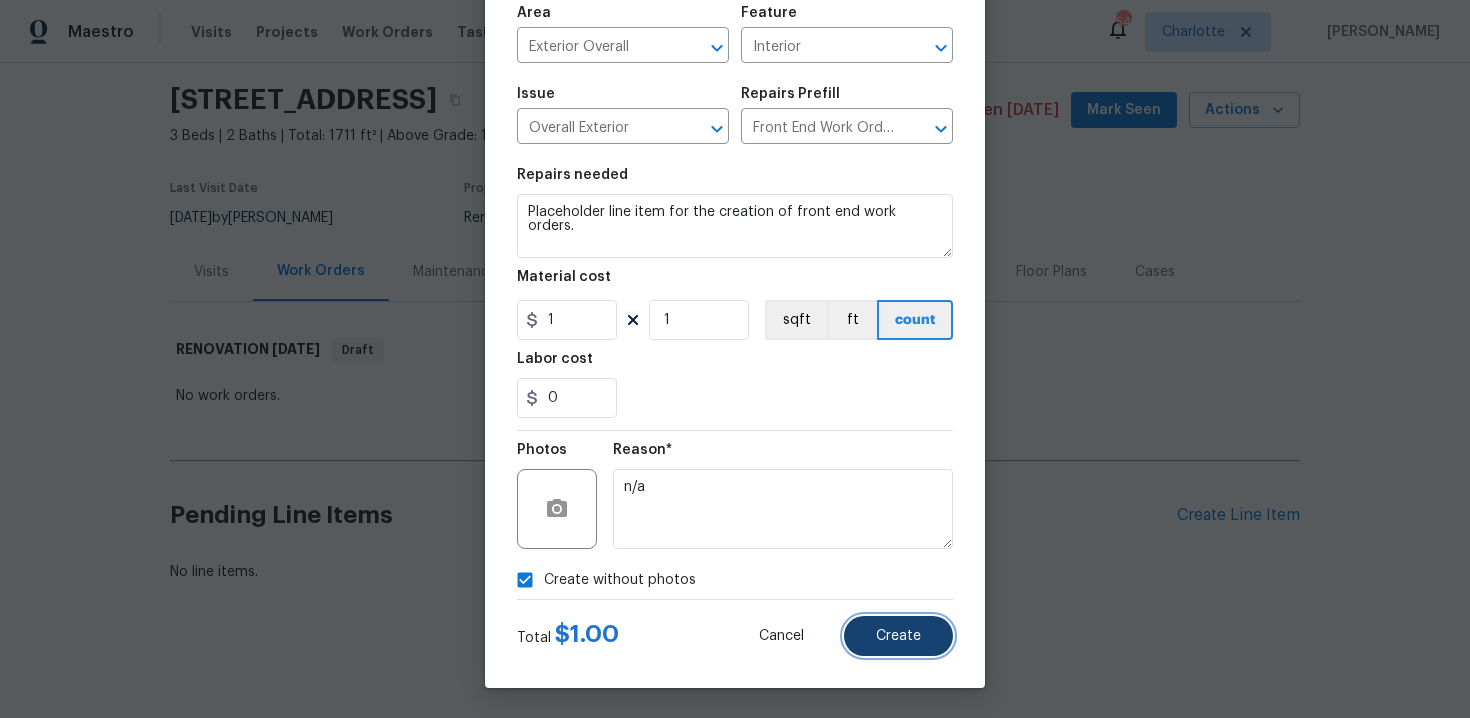 click on "Create" at bounding box center [898, 636] 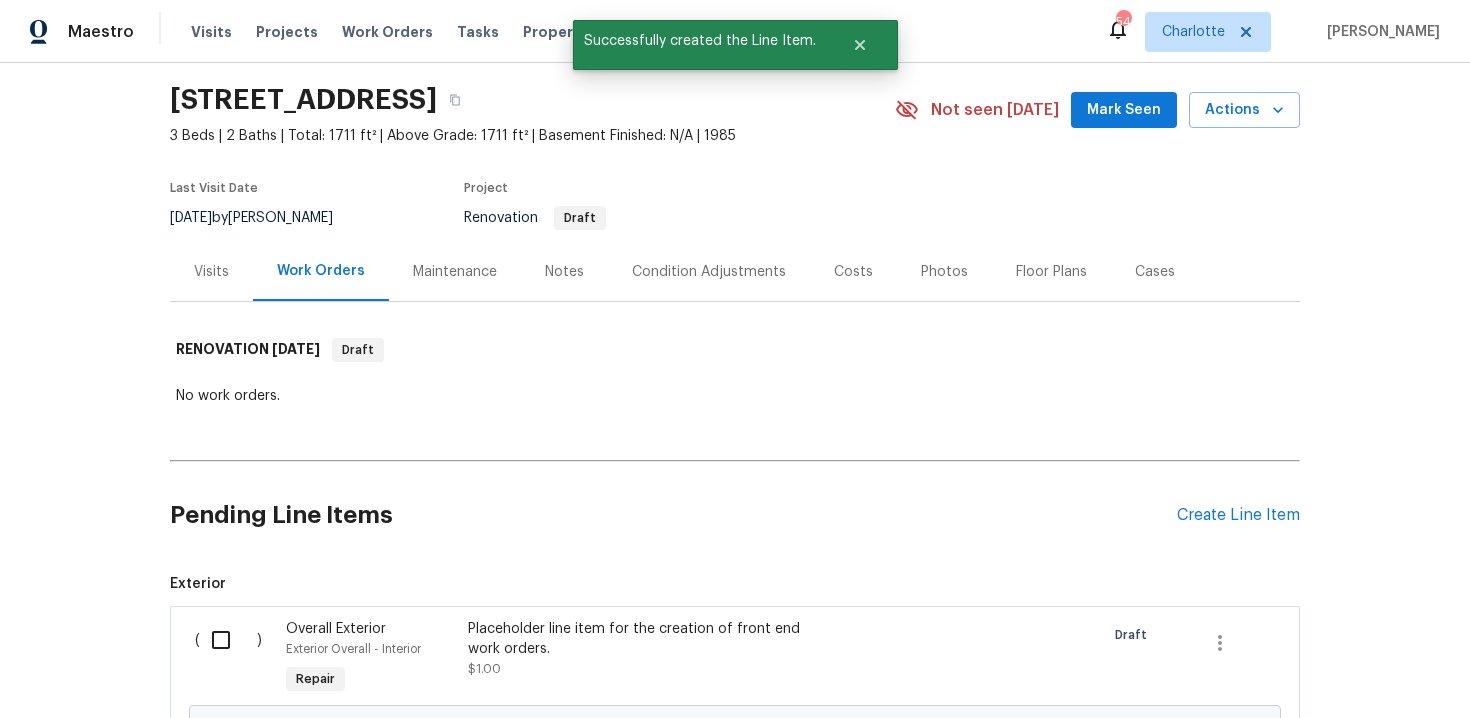 scroll, scrollTop: 289, scrollLeft: 0, axis: vertical 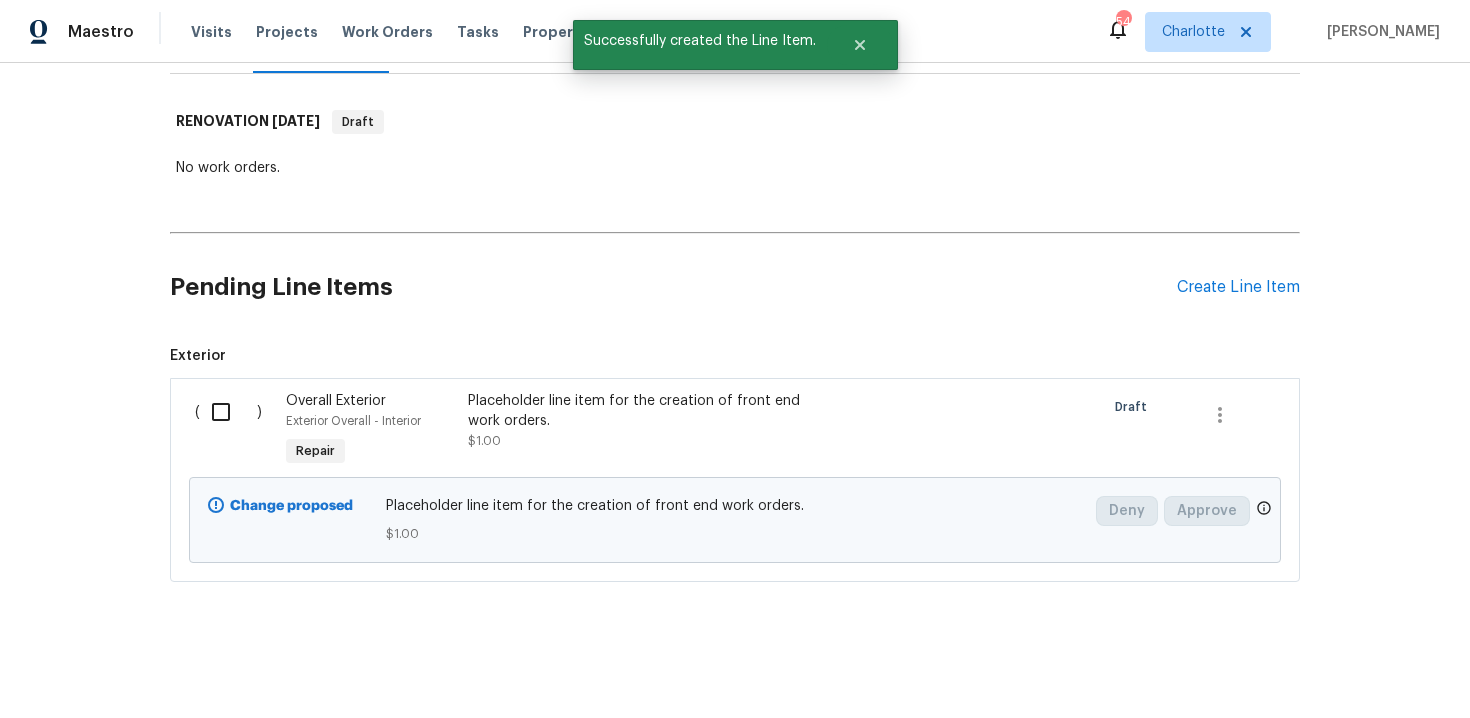 click at bounding box center (228, 412) 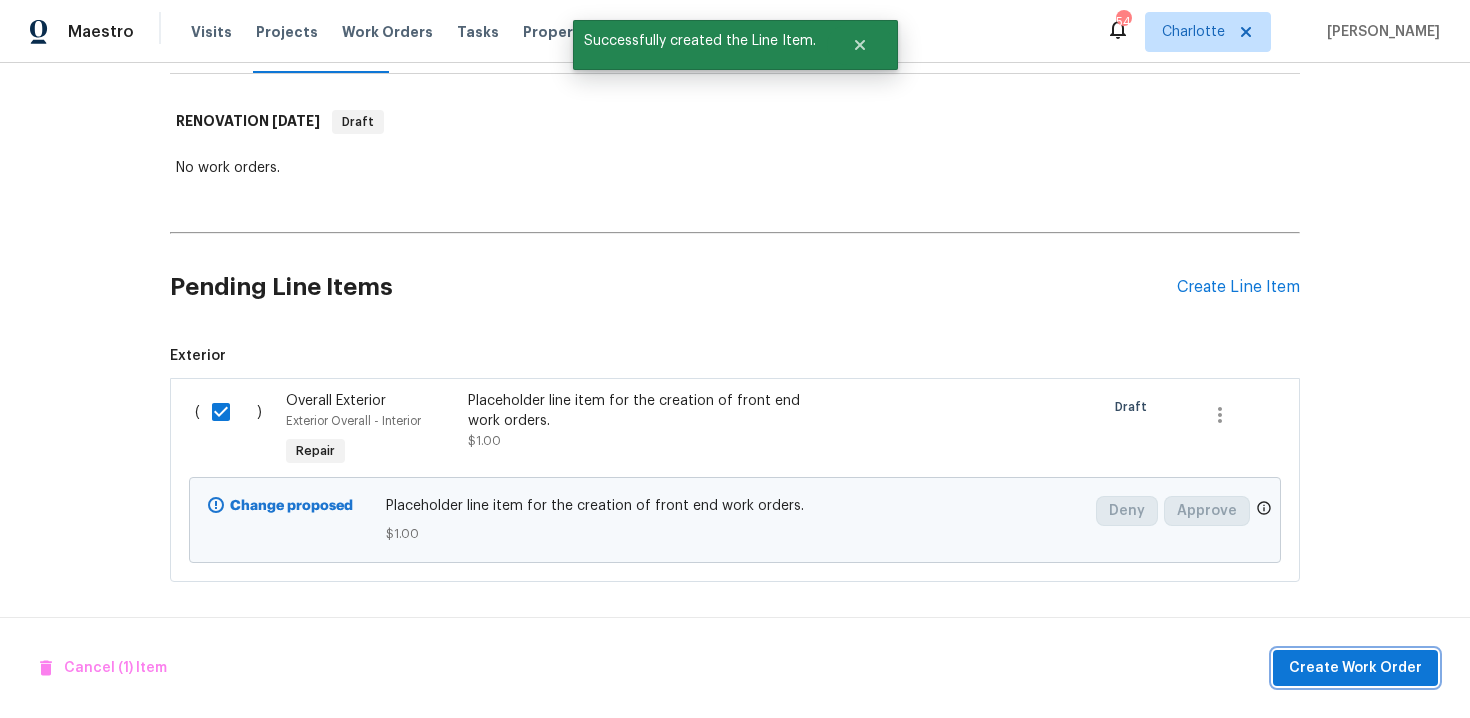 click on "Create Work Order" at bounding box center [1355, 668] 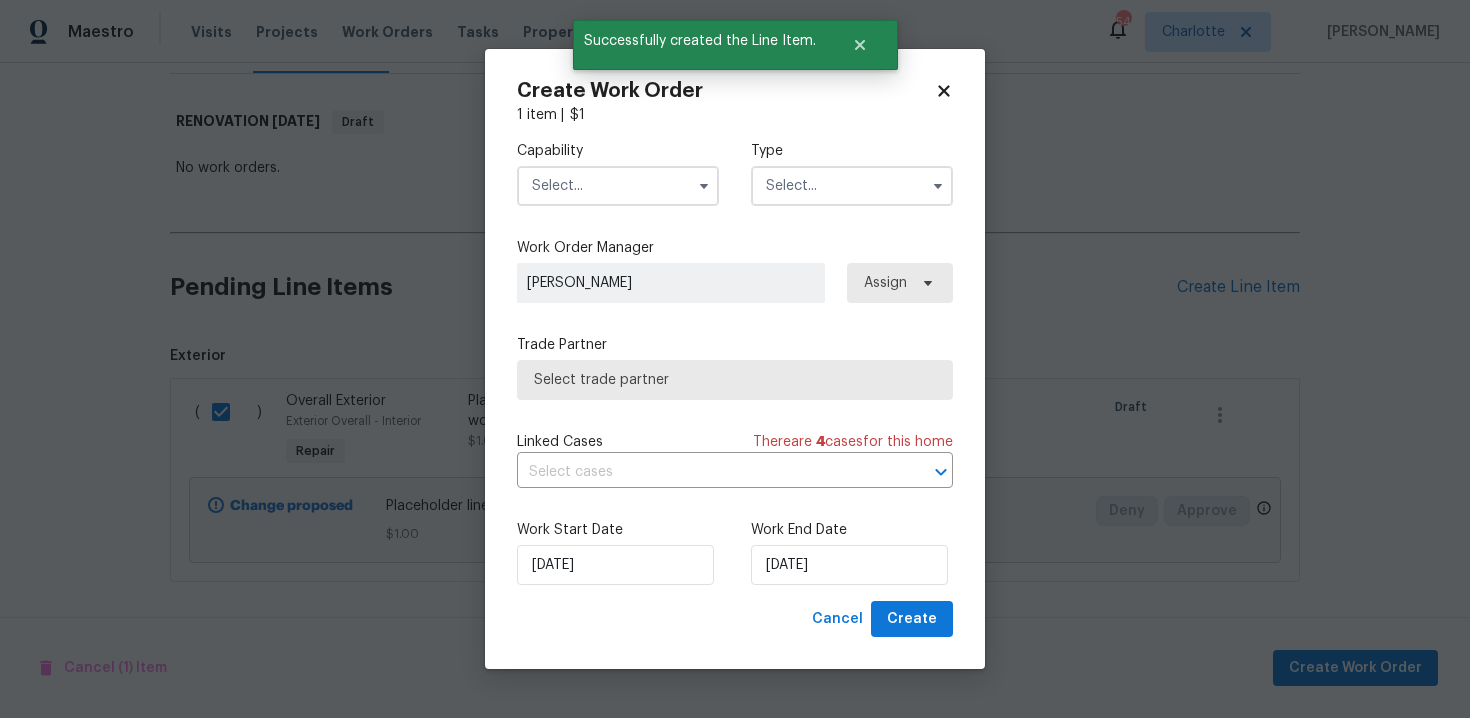 click at bounding box center [618, 186] 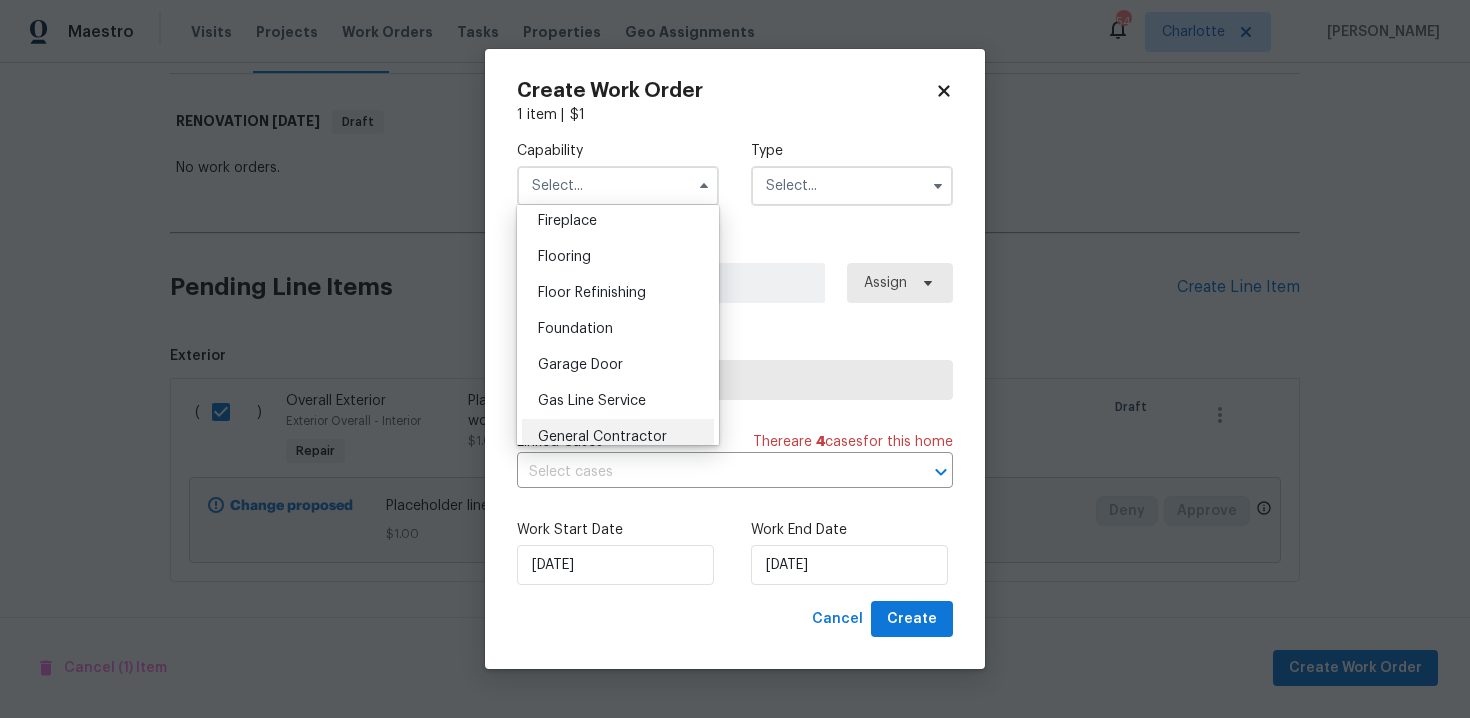 click on "General Contractor" at bounding box center (602, 437) 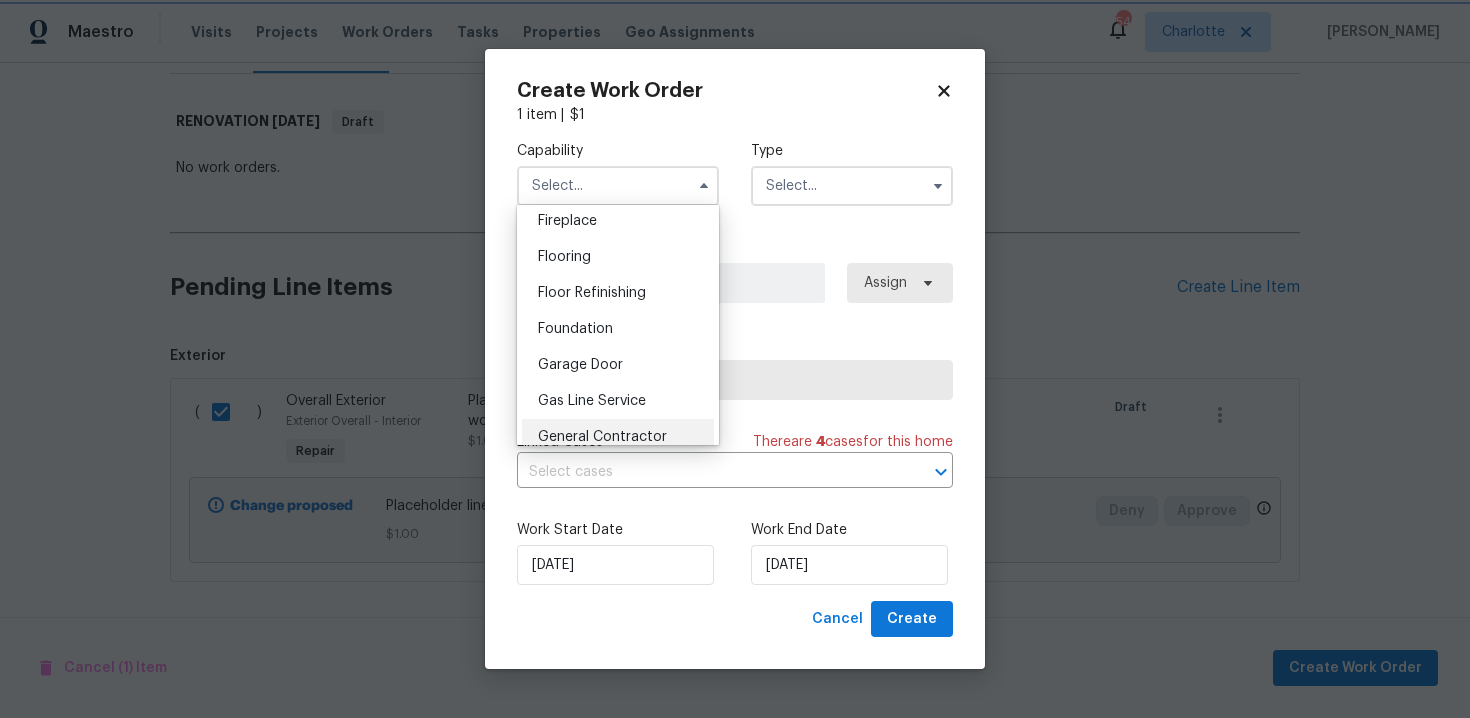 type on "General Contractor" 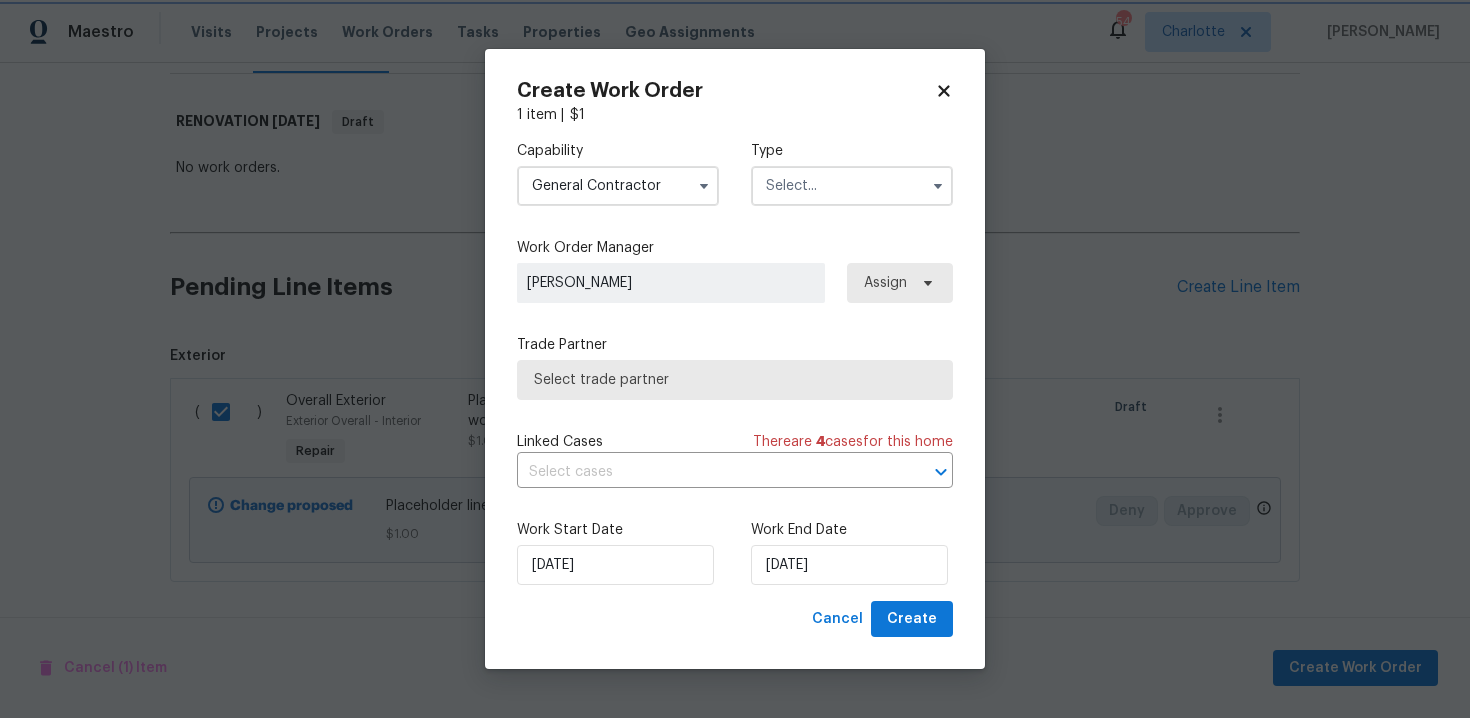 scroll, scrollTop: 798, scrollLeft: 0, axis: vertical 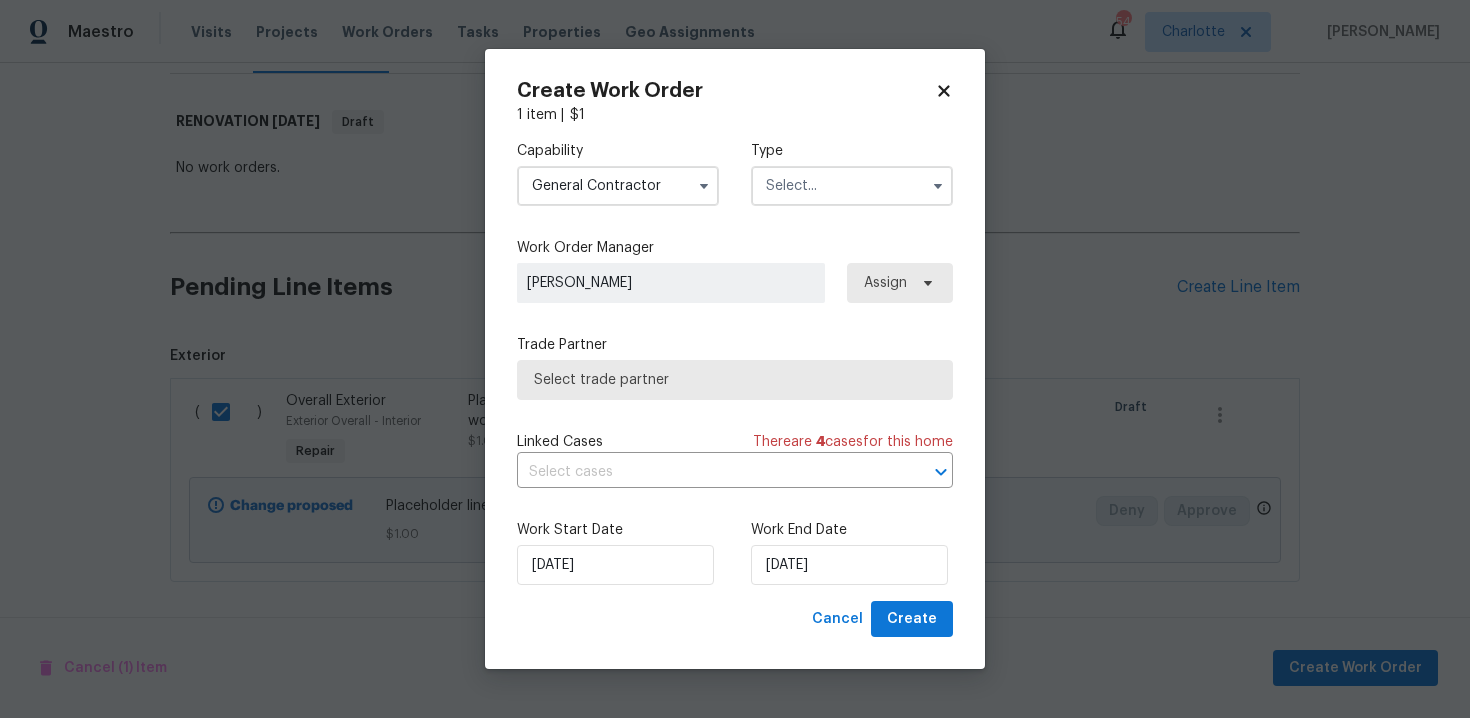click at bounding box center (852, 186) 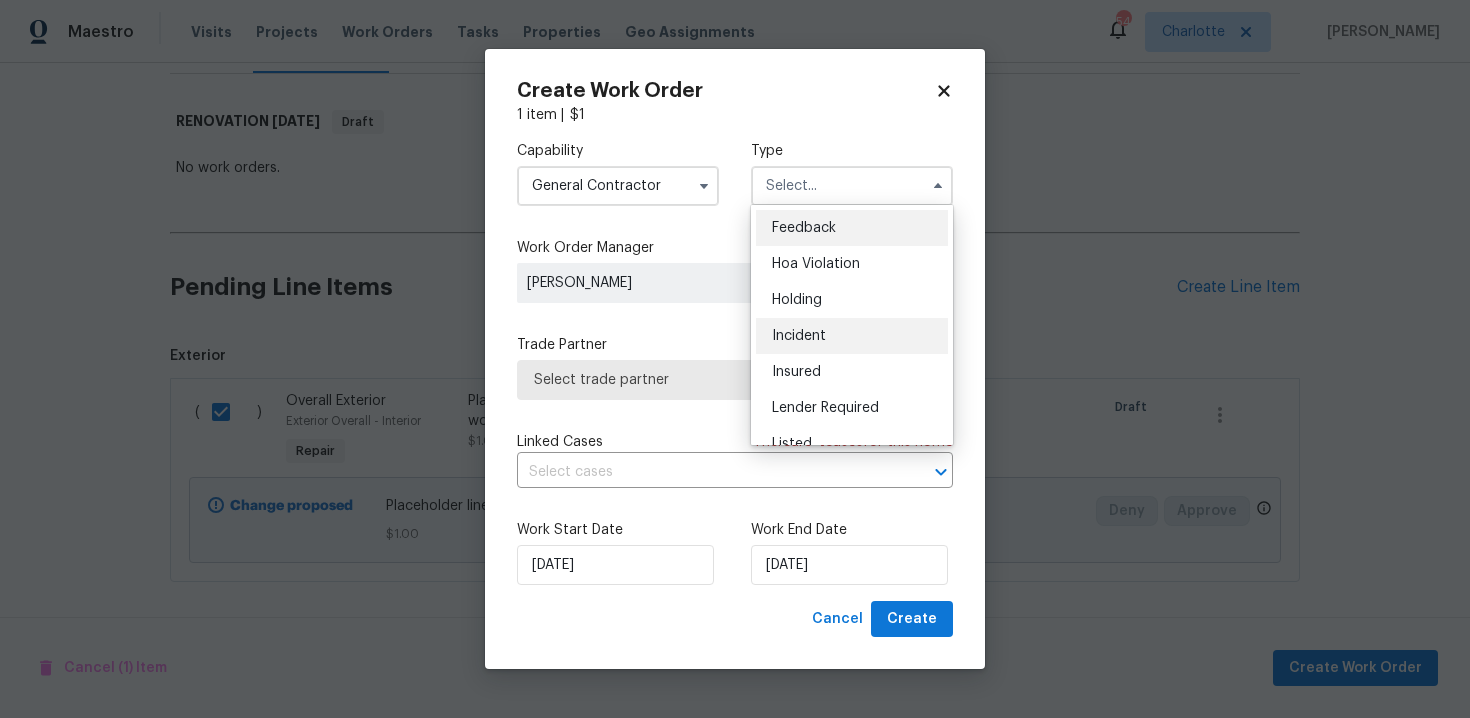 scroll, scrollTop: 454, scrollLeft: 0, axis: vertical 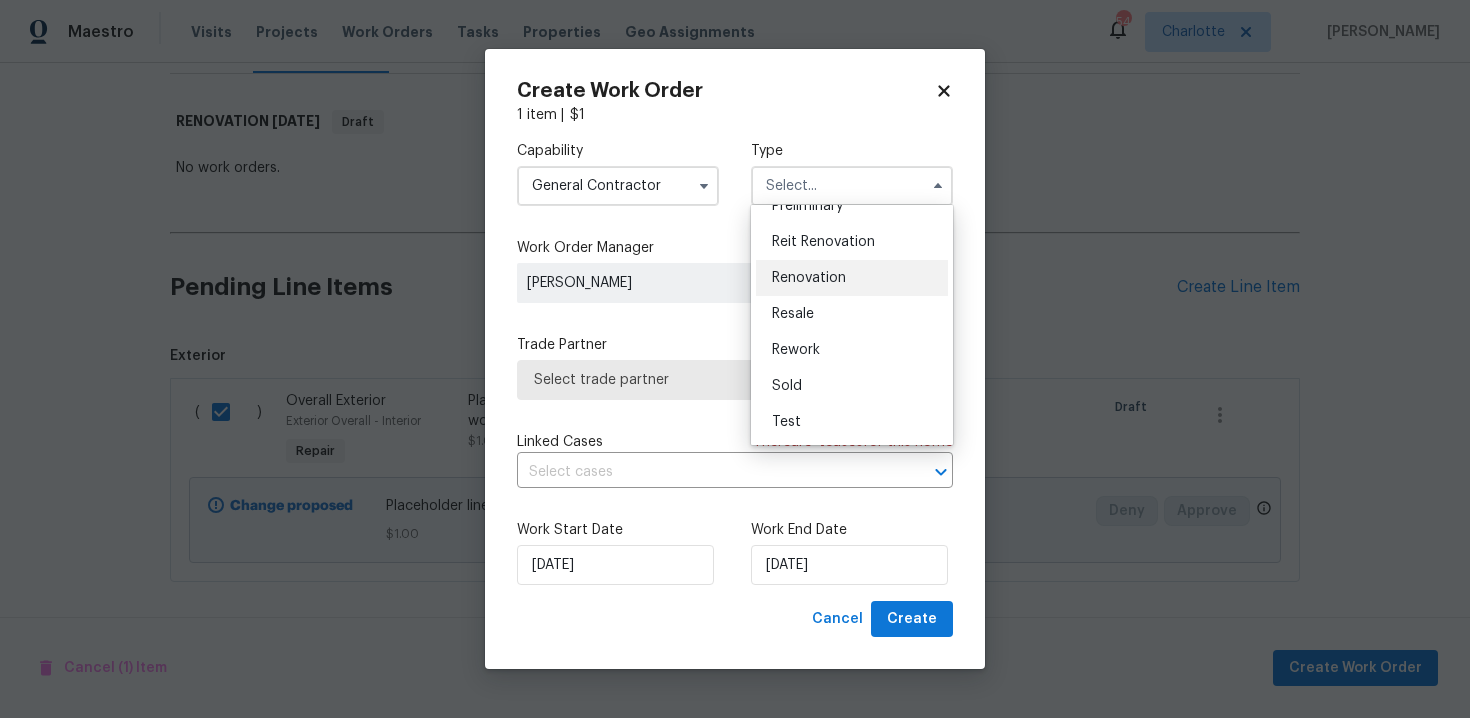 click on "Renovation" at bounding box center (852, 278) 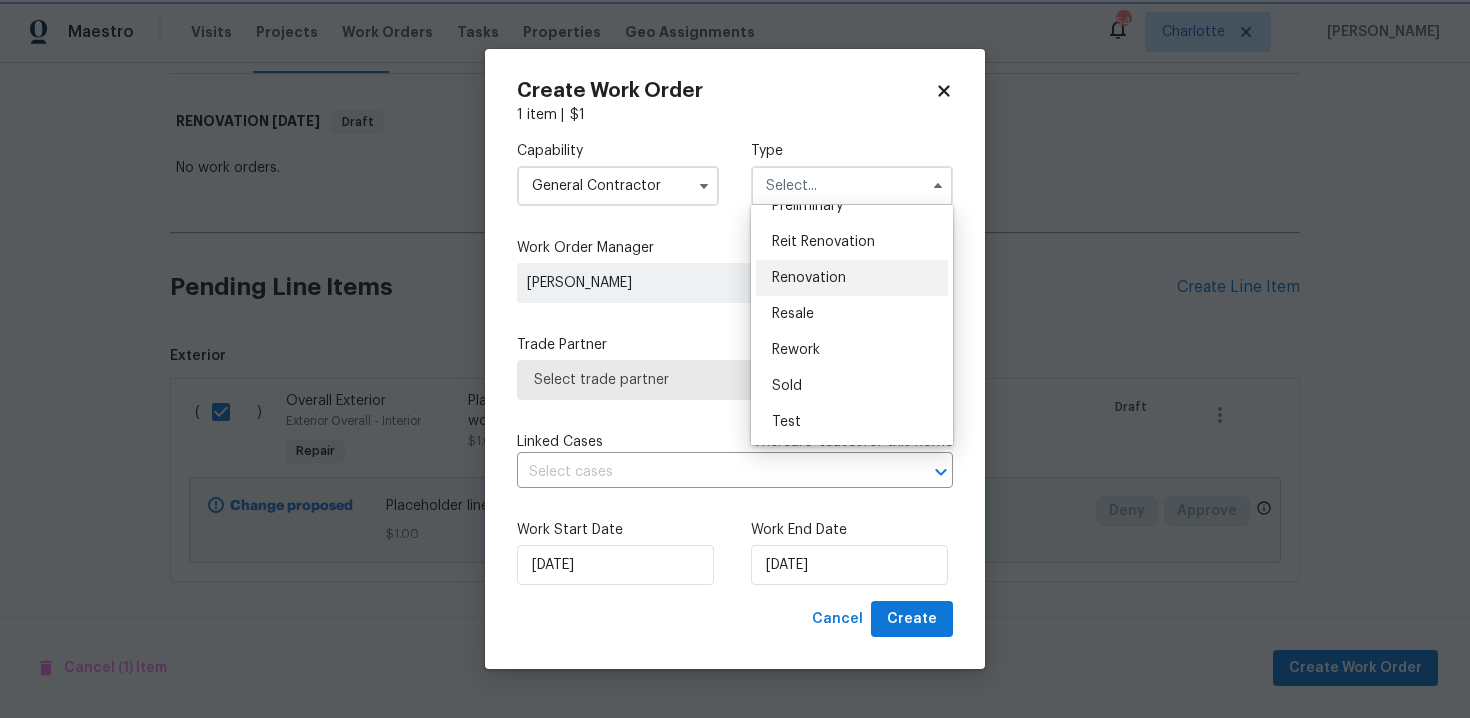 type on "Renovation" 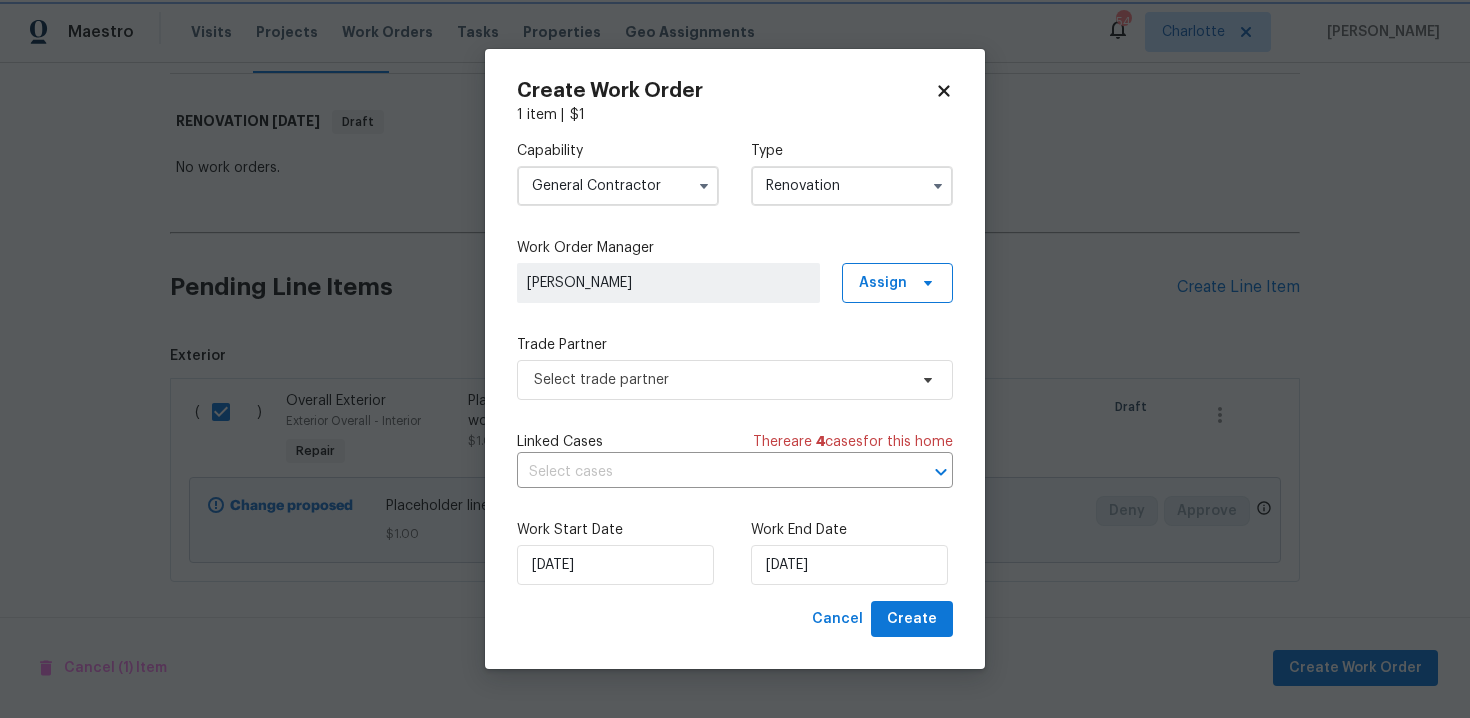 scroll, scrollTop: 0, scrollLeft: 0, axis: both 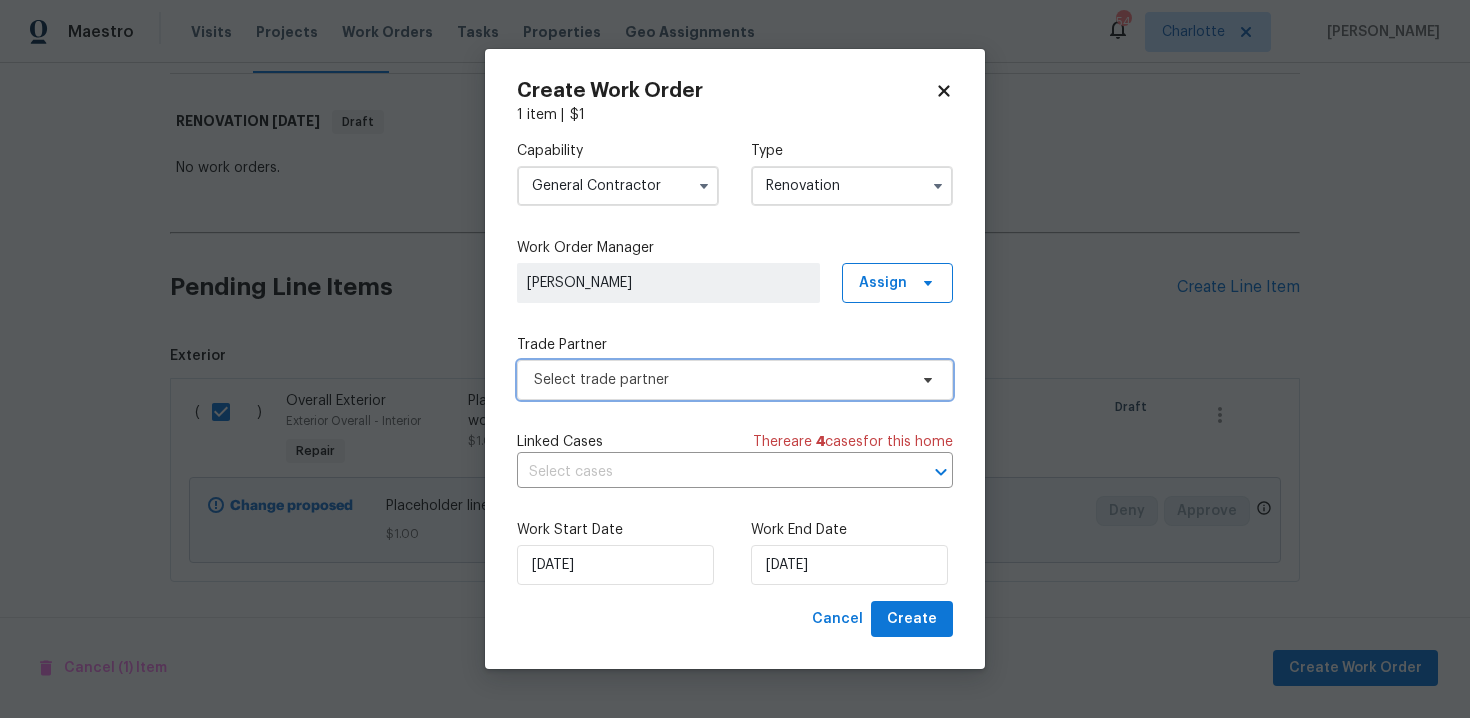 click on "Select trade partner" at bounding box center [720, 380] 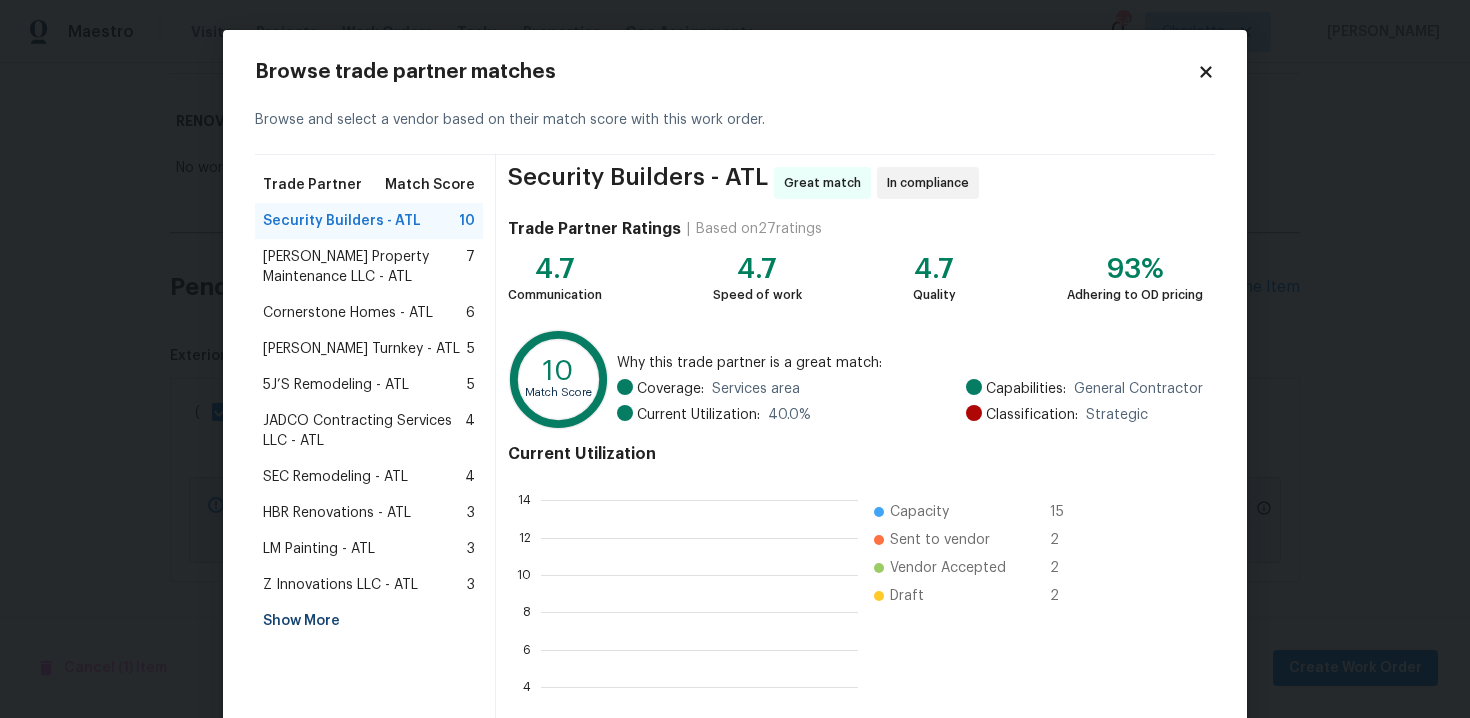 scroll, scrollTop: 2, scrollLeft: 2, axis: both 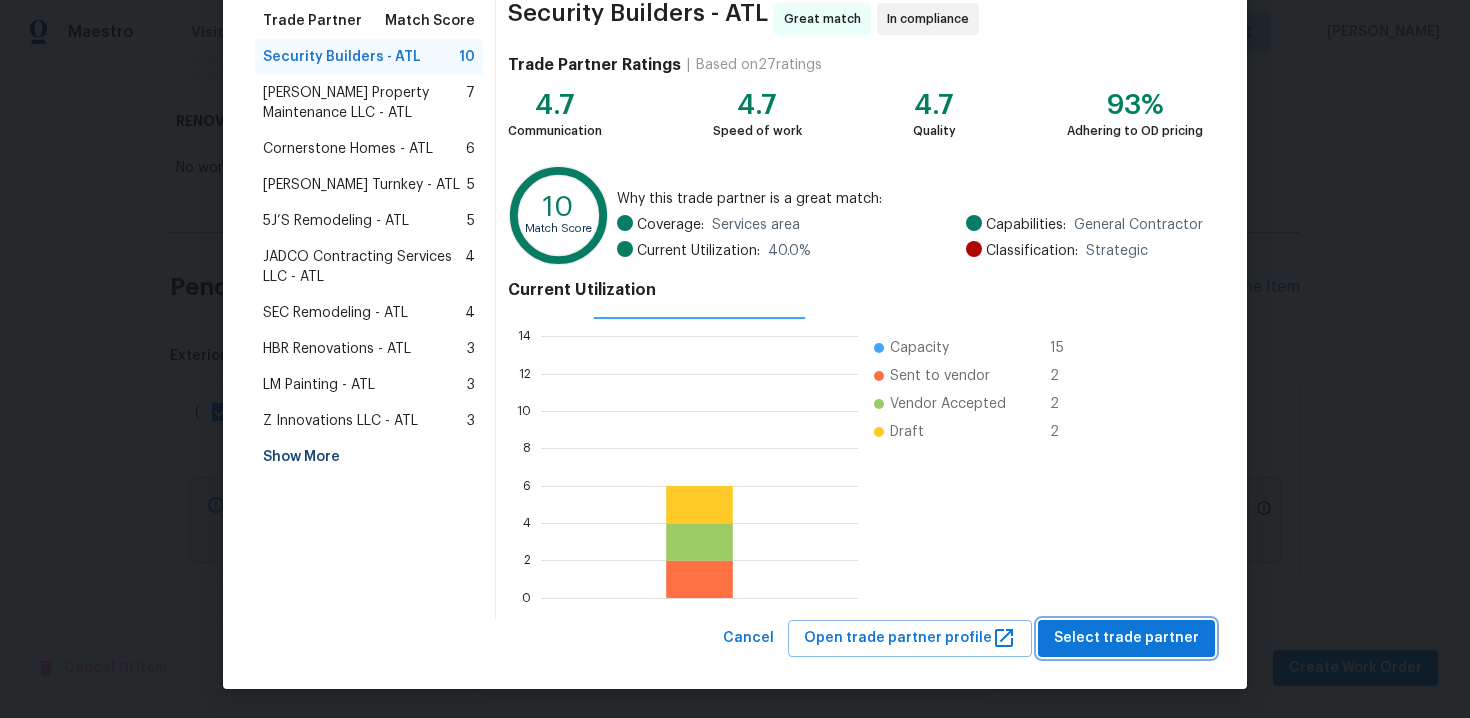 click on "Select trade partner" at bounding box center [1126, 638] 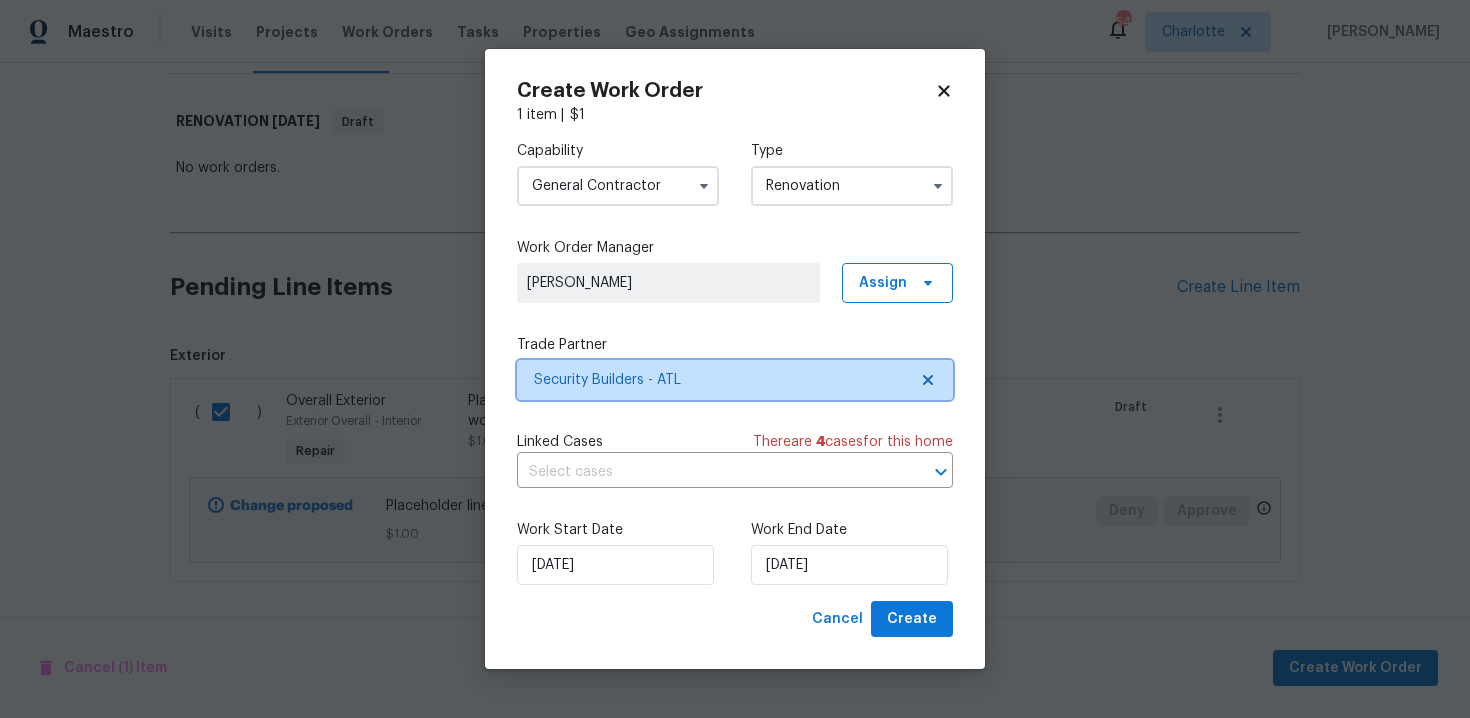 scroll, scrollTop: 0, scrollLeft: 0, axis: both 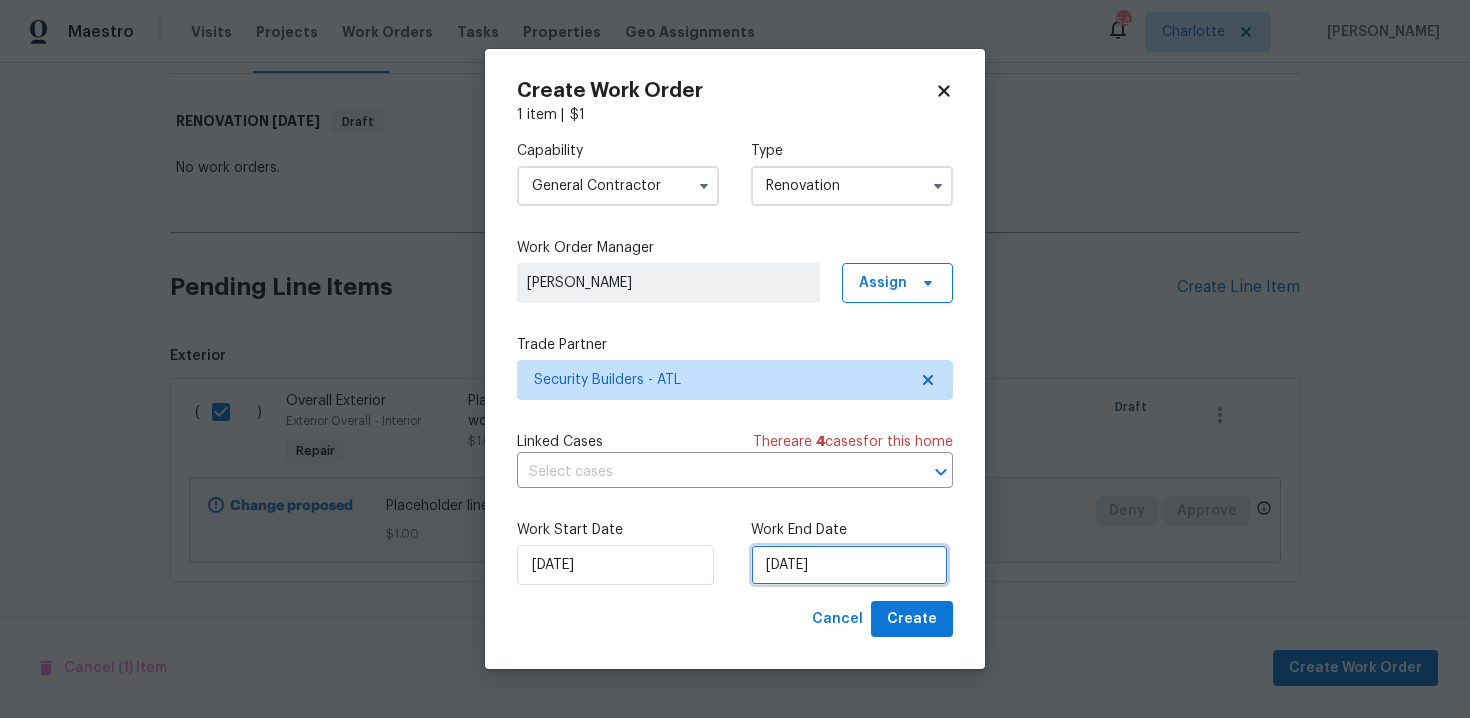 click on "23/07/2025" at bounding box center [849, 565] 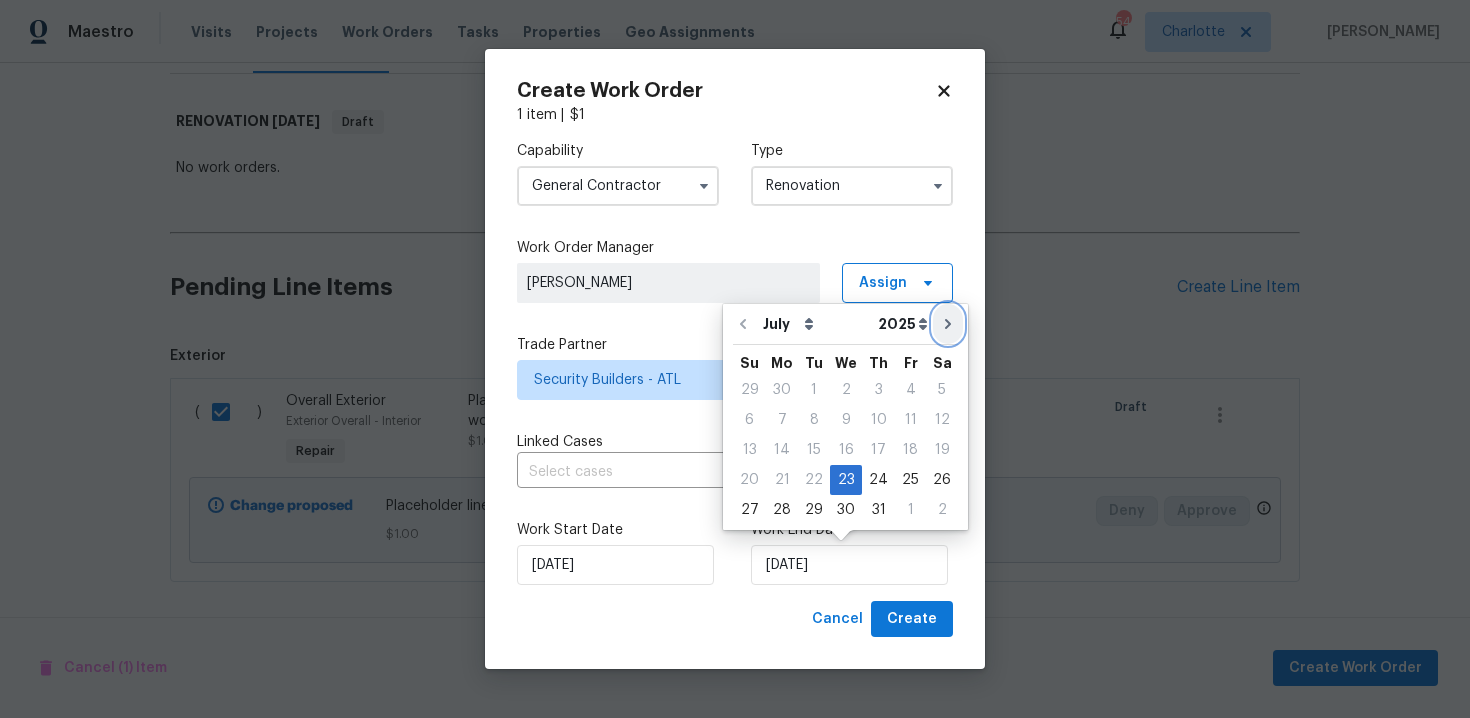 click 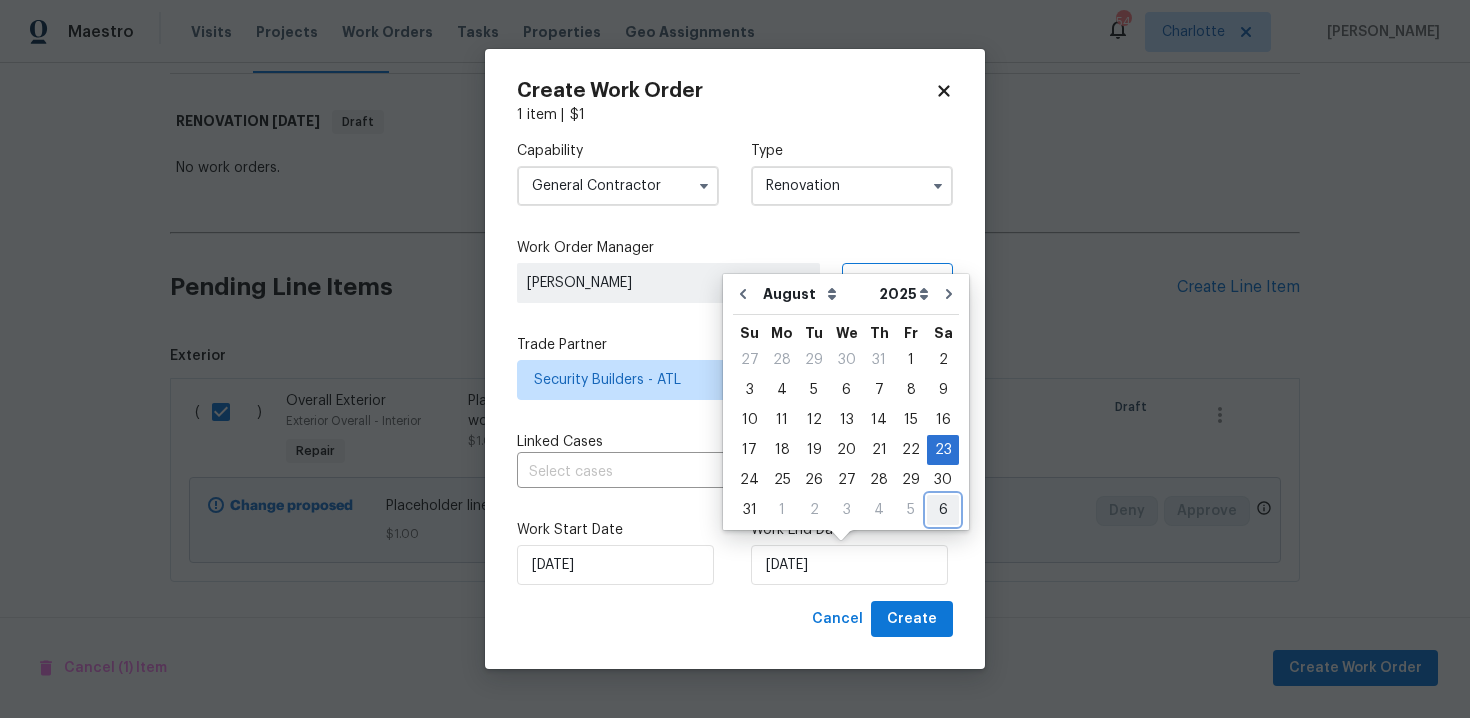 click on "6" at bounding box center [943, 510] 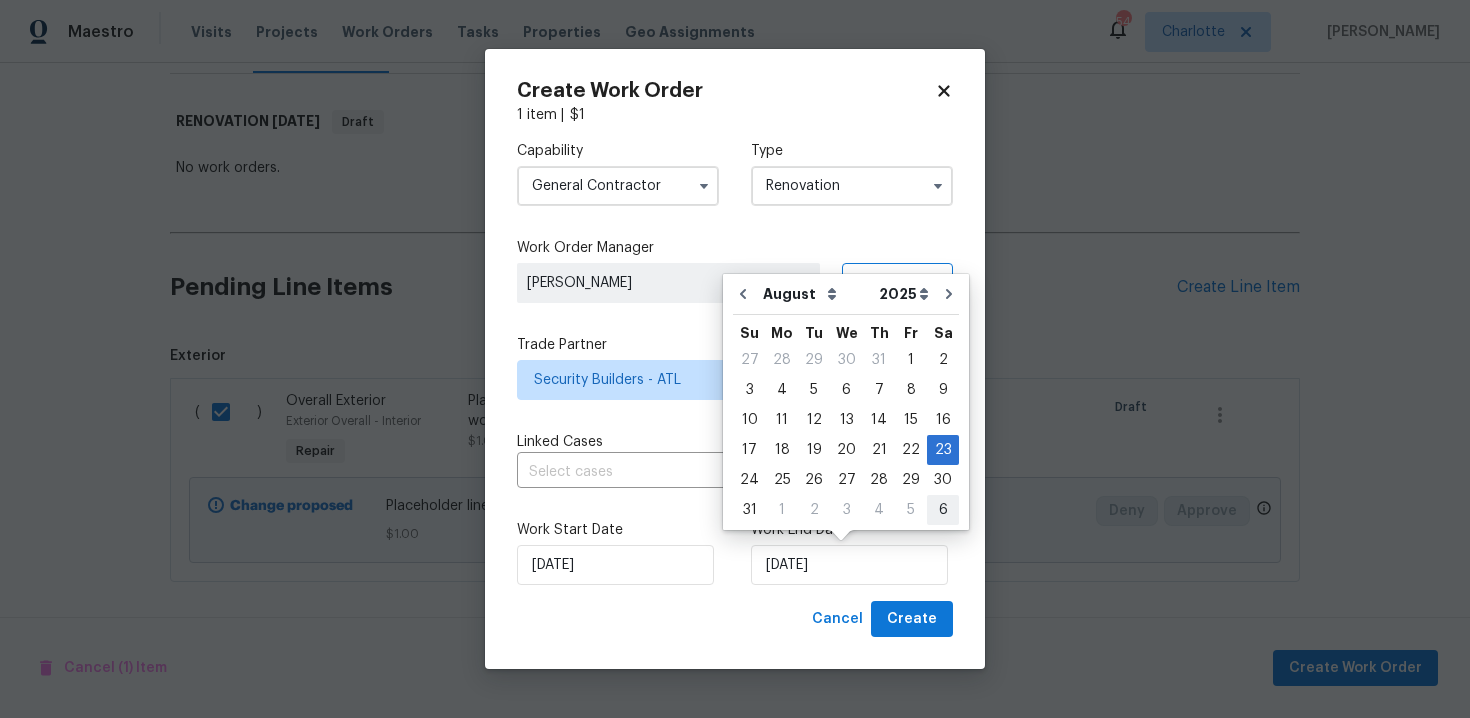 type on "06/09/2025" 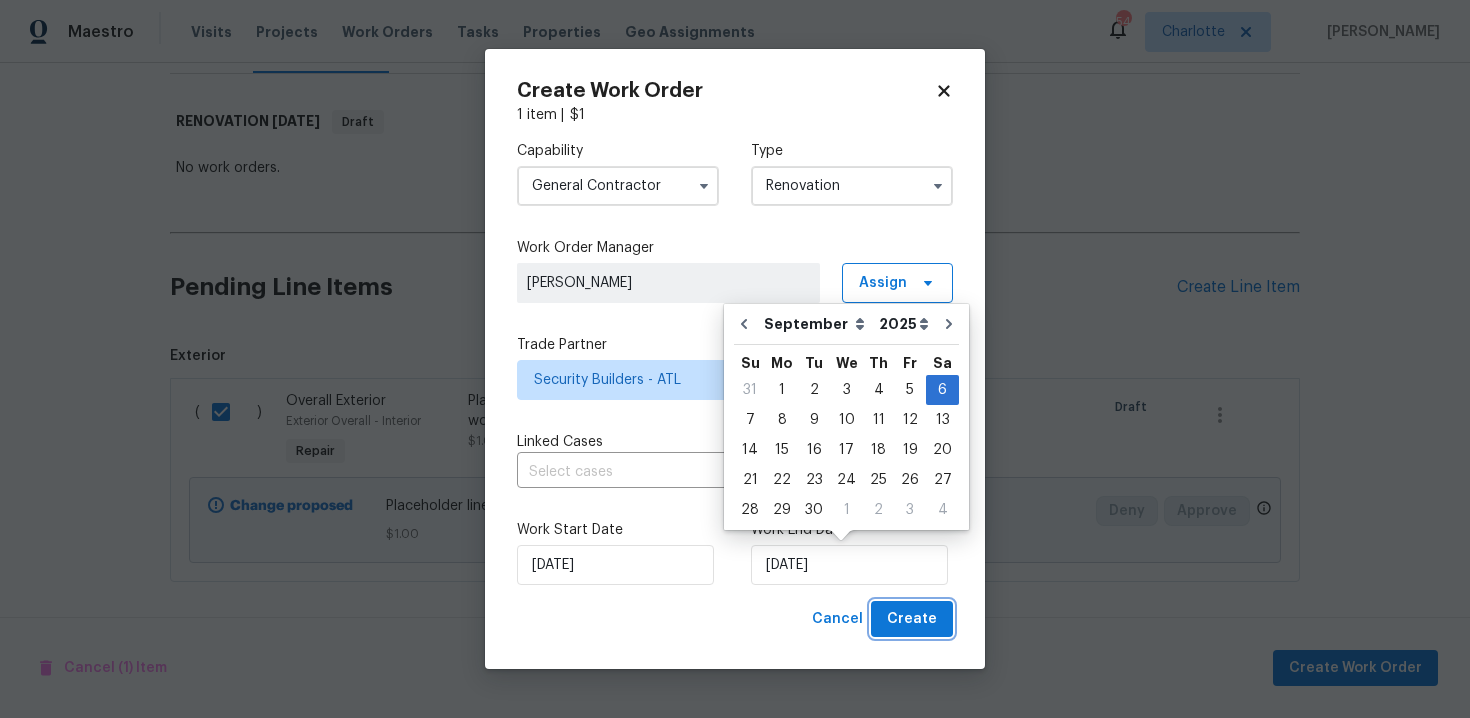 click on "Create" at bounding box center (912, 619) 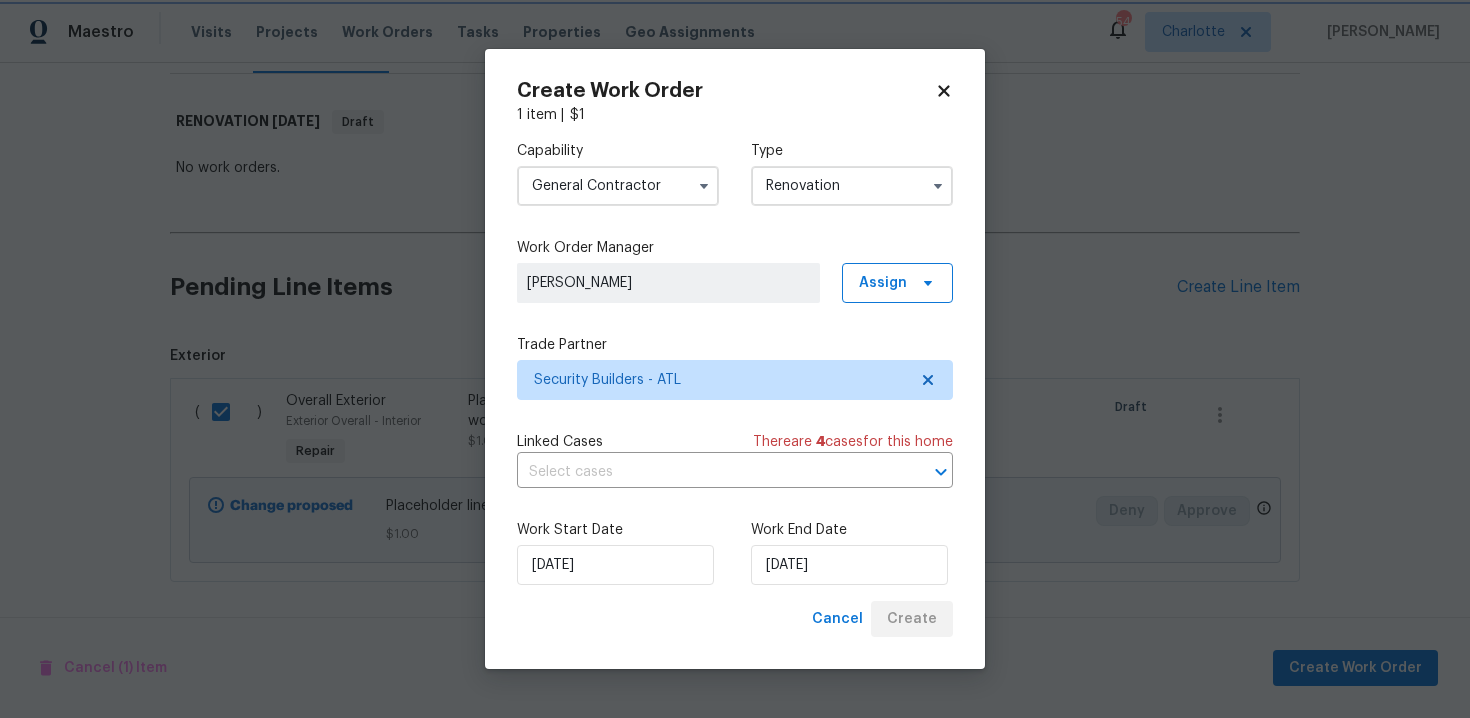 scroll, scrollTop: 114, scrollLeft: 0, axis: vertical 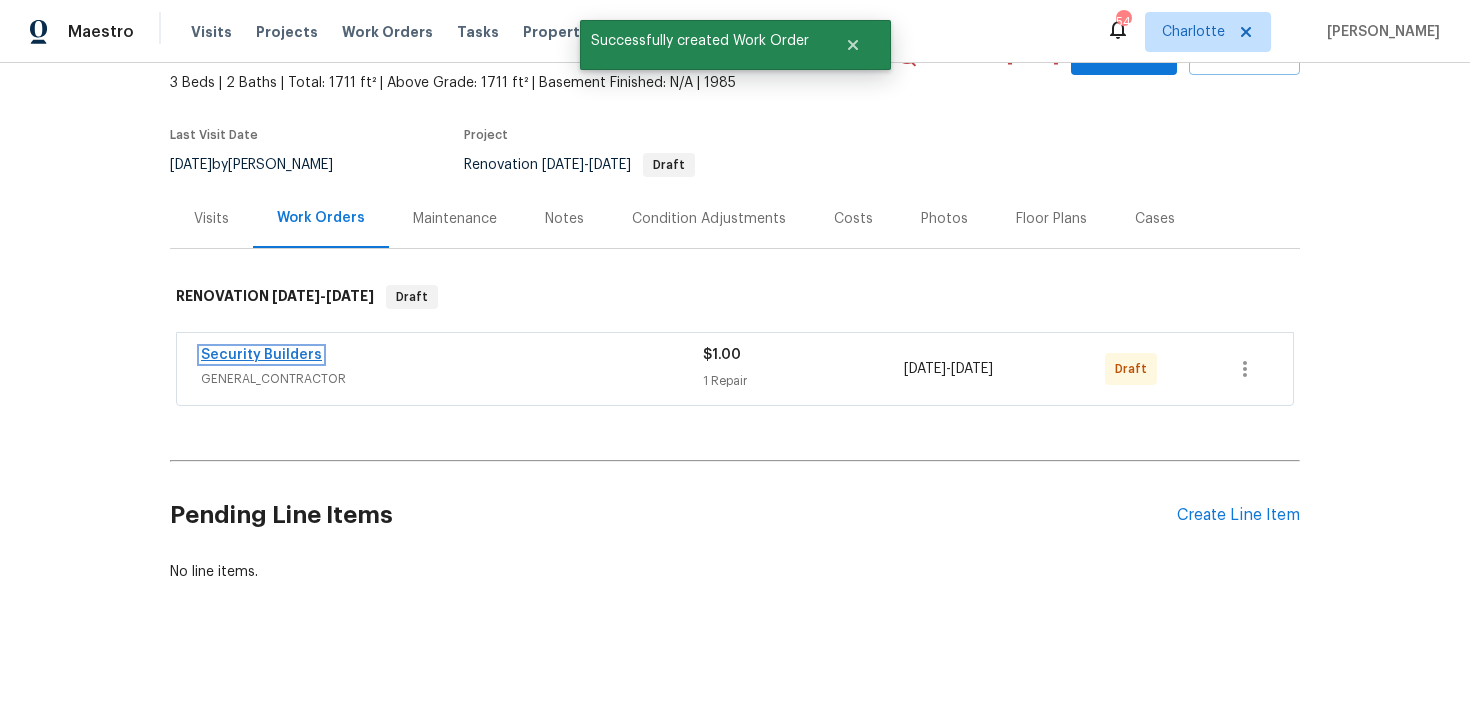 click on "Security Builders" at bounding box center [261, 355] 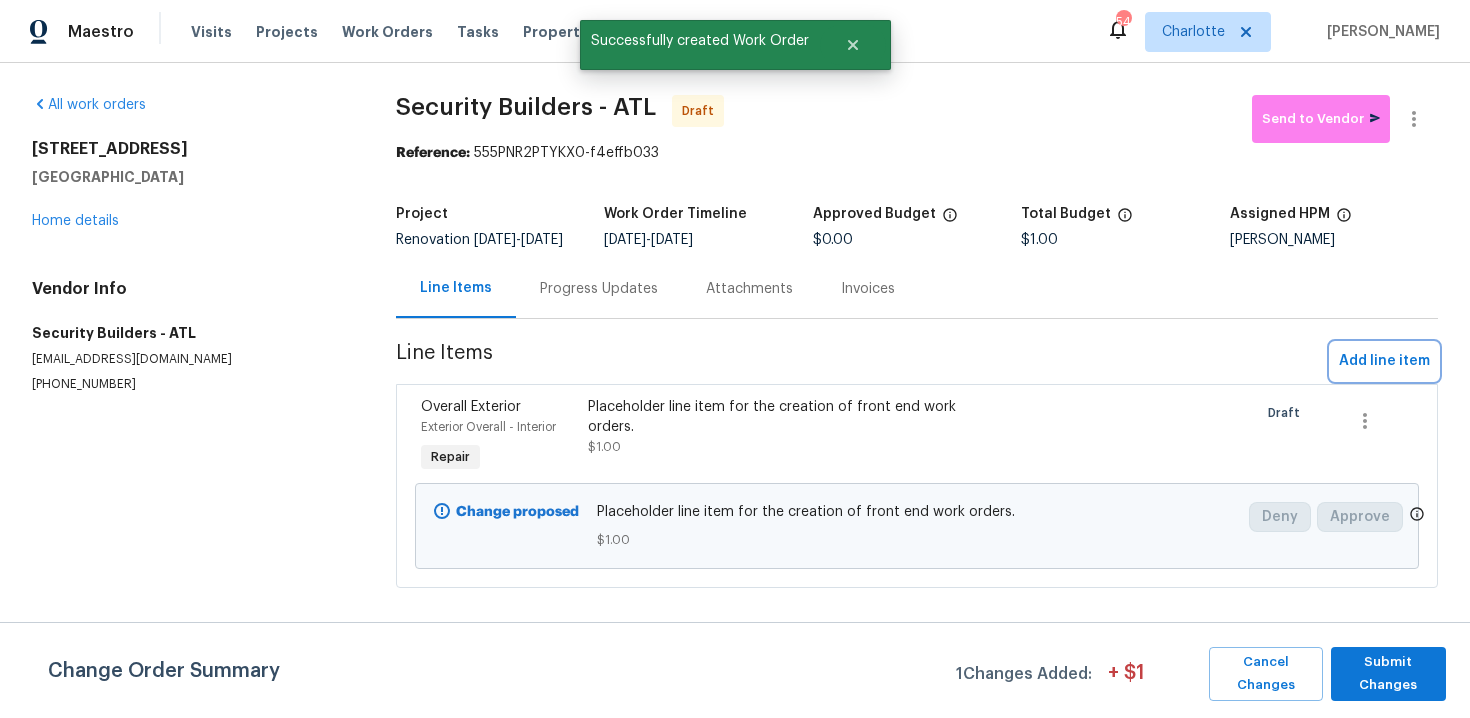 click on "Add line item" at bounding box center [1384, 361] 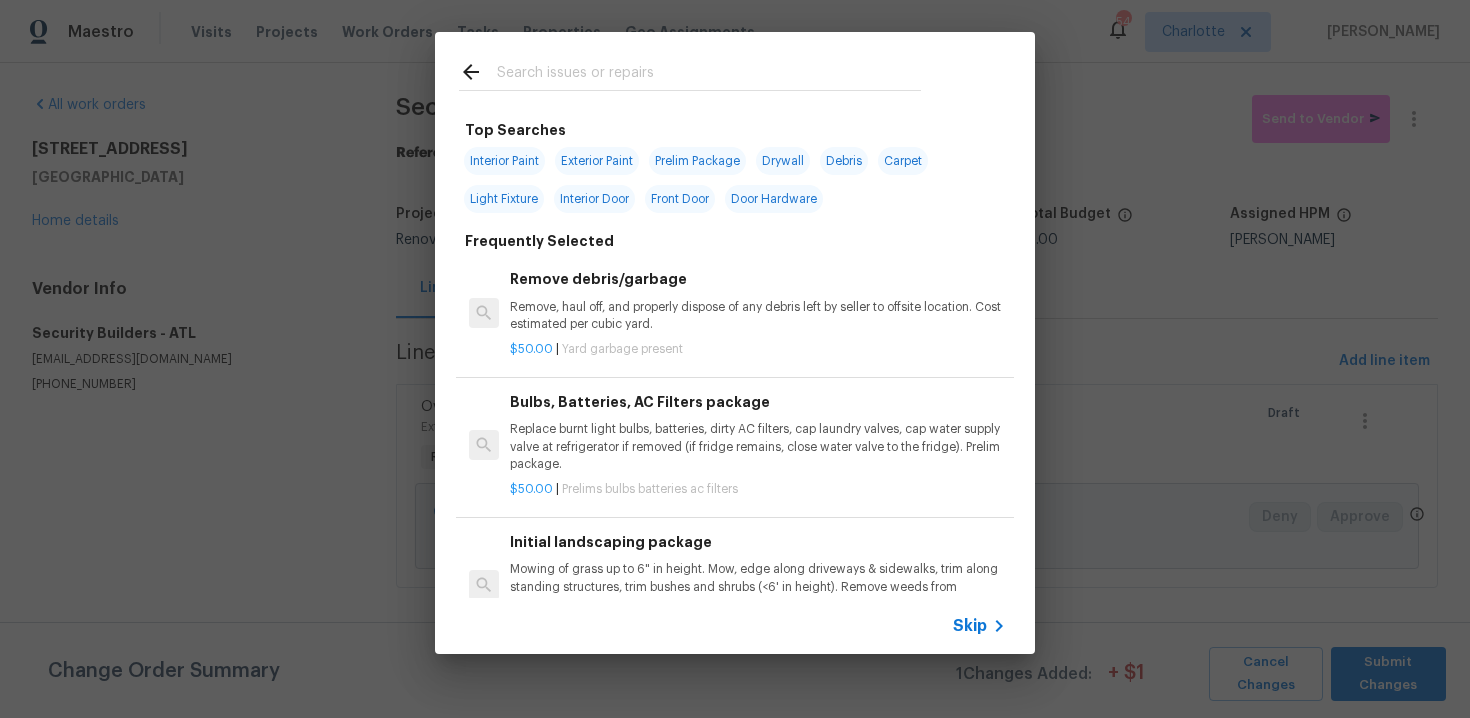 click on "Skip" at bounding box center (970, 626) 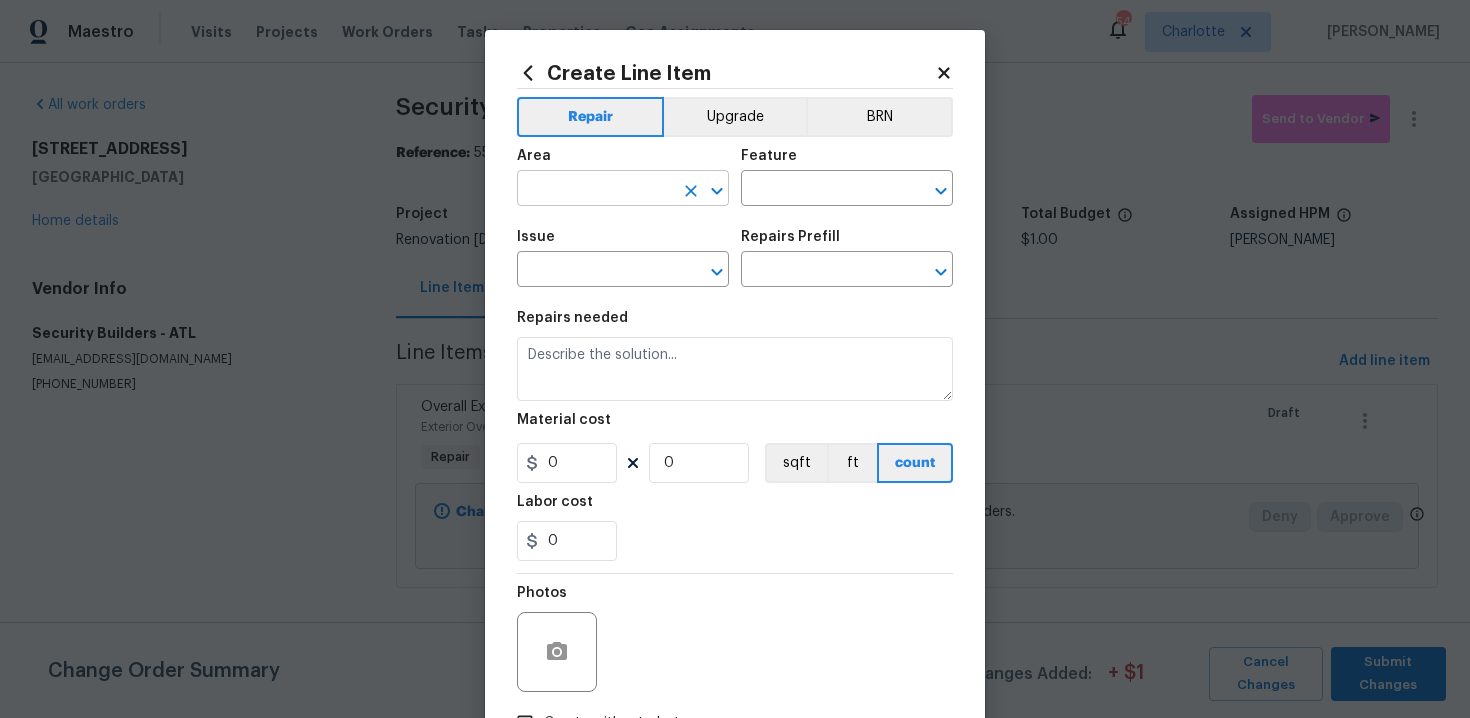 click at bounding box center (595, 190) 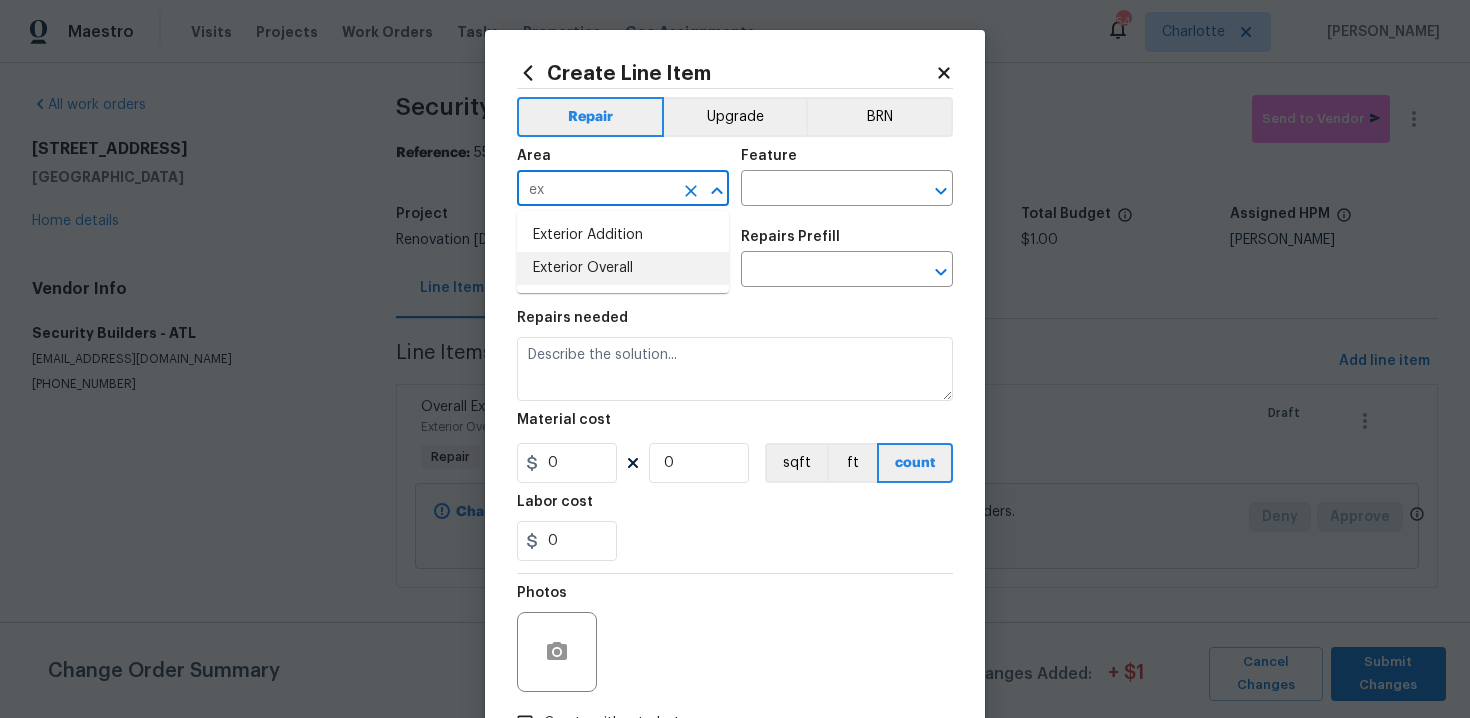 click on "Exterior Overall" at bounding box center (623, 268) 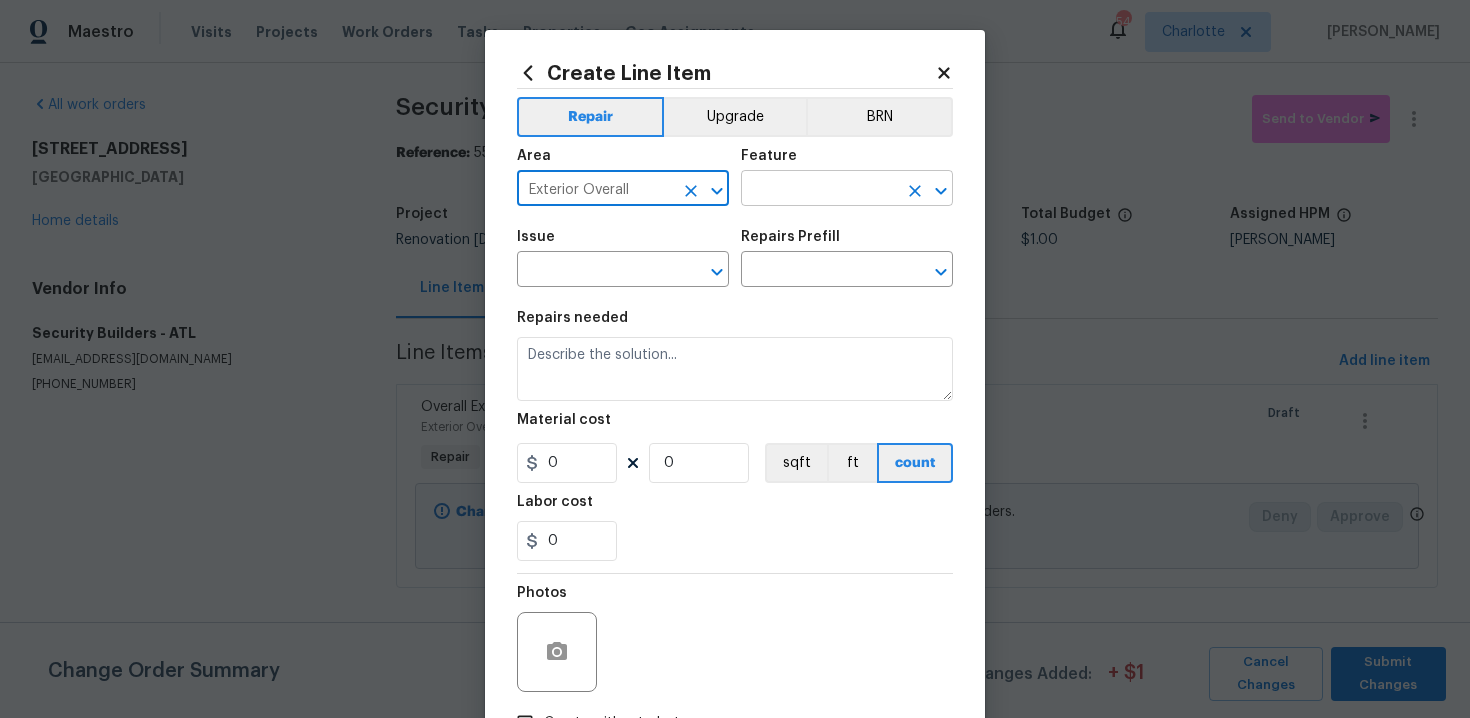 type on "Exterior Overall" 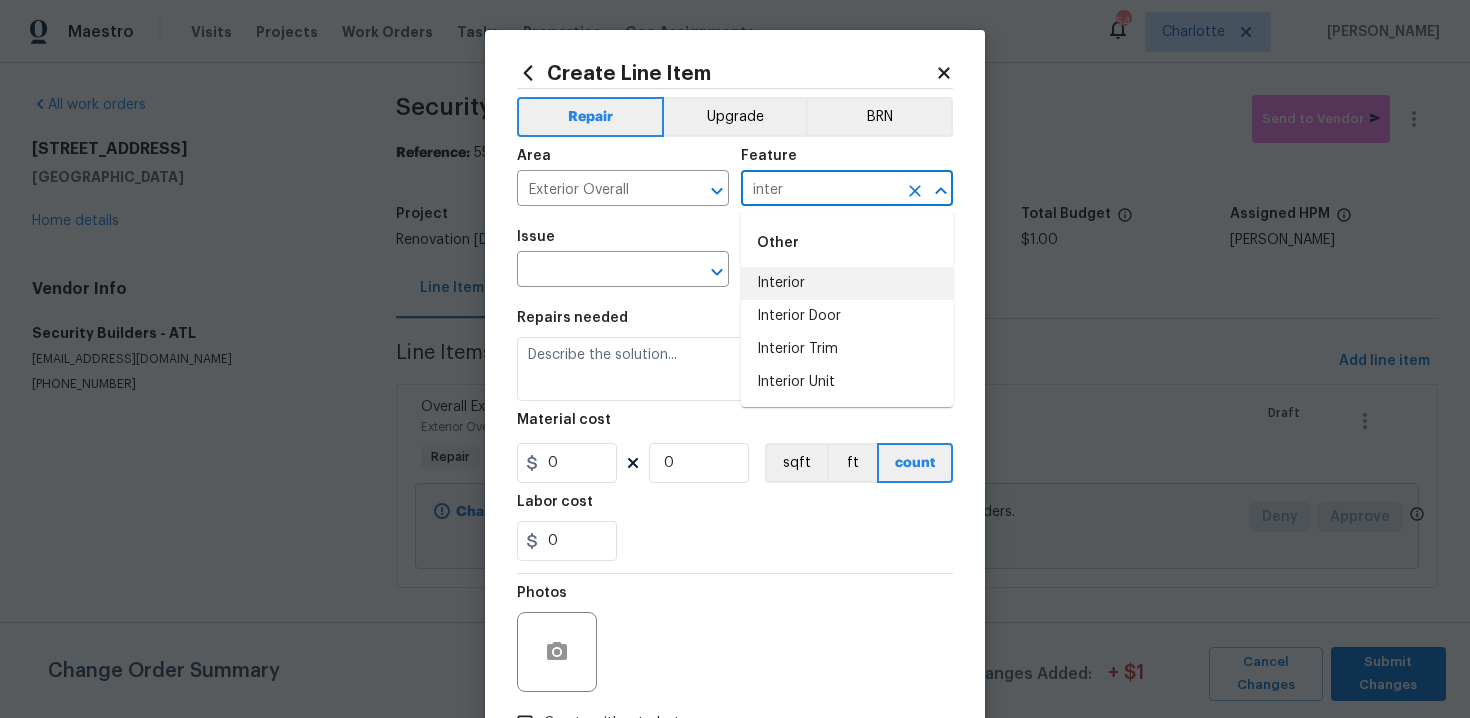 click on "Interior" at bounding box center [847, 283] 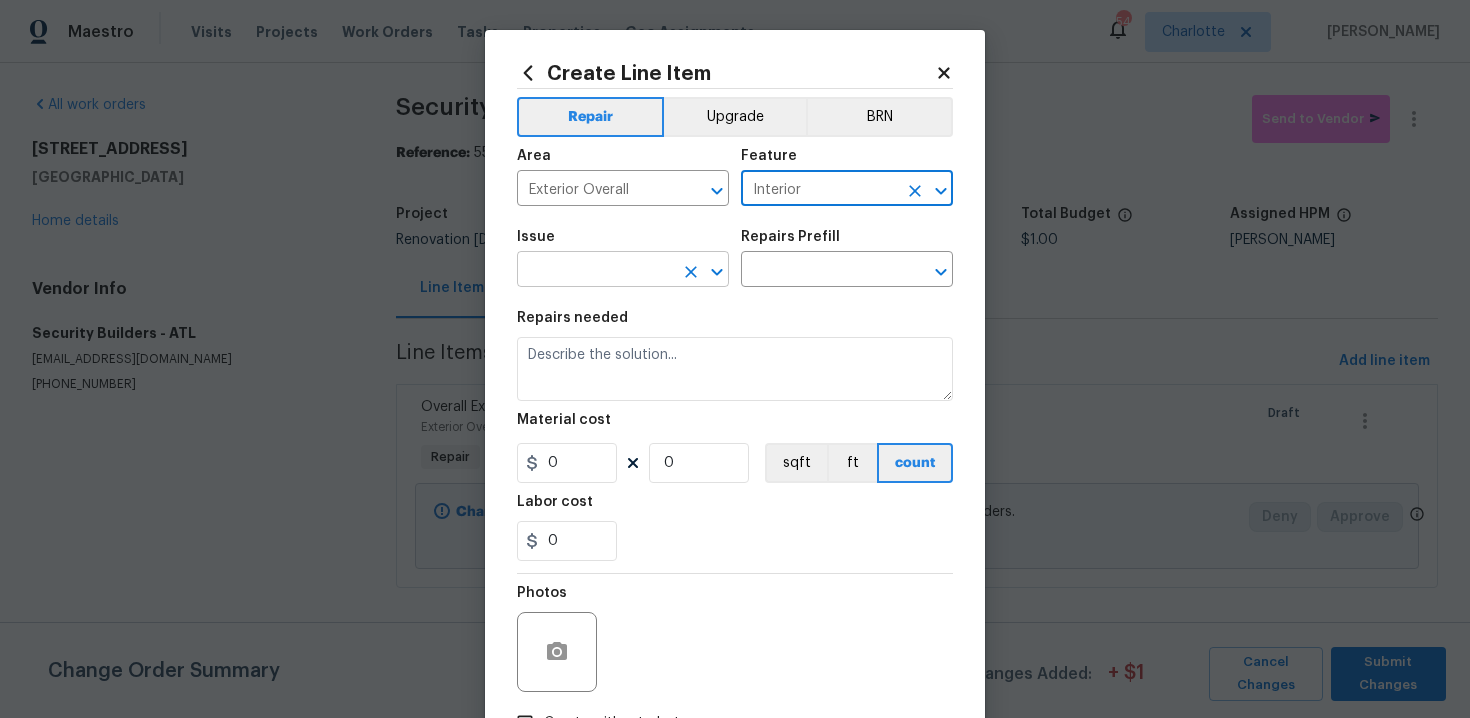 type on "Interior" 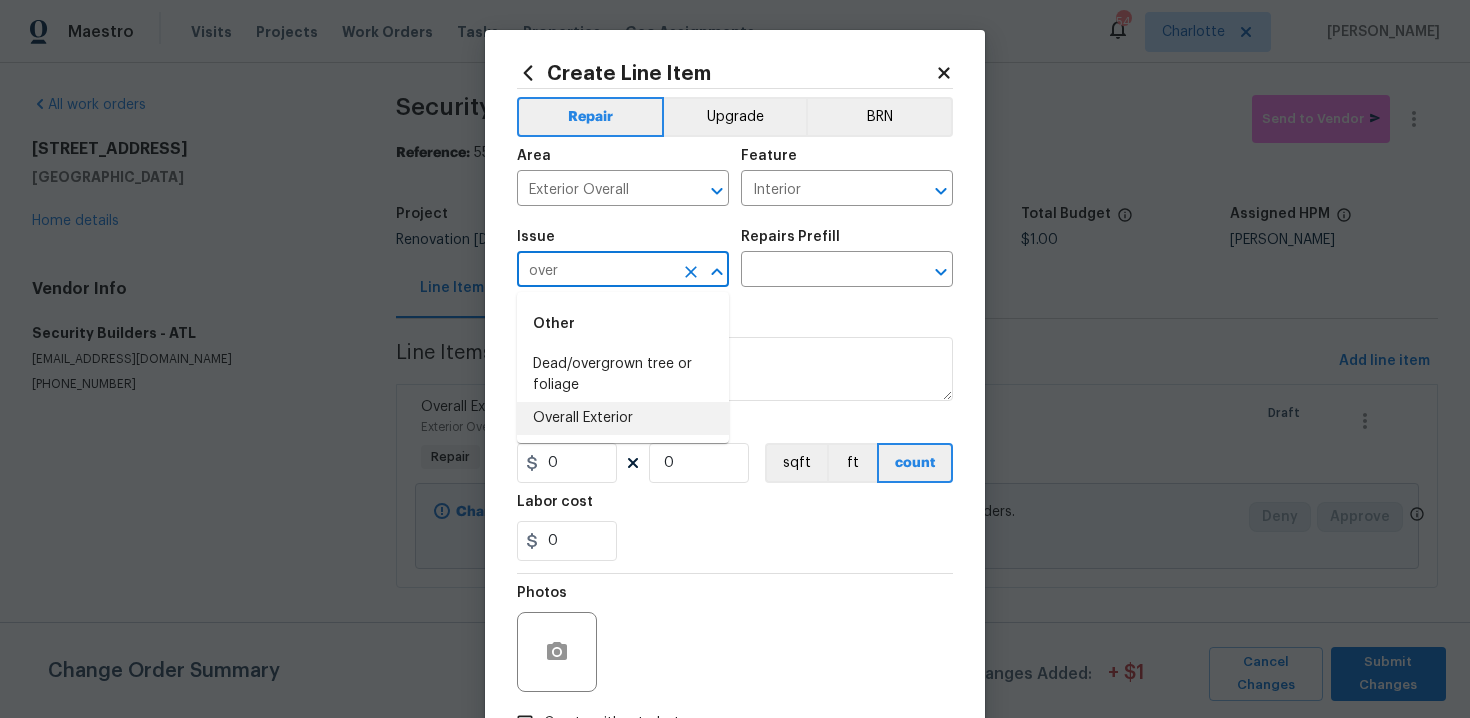 click on "Overall Exterior" at bounding box center [623, 418] 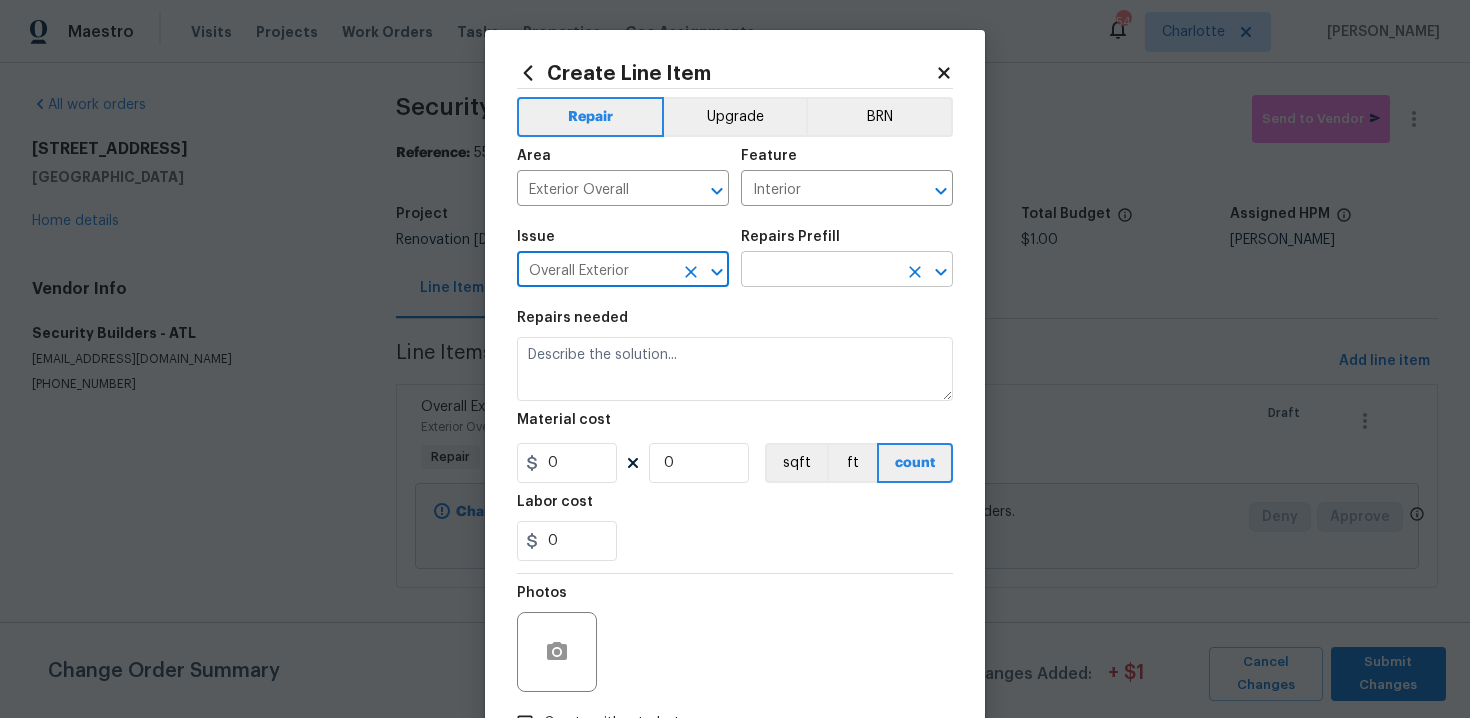 type on "Overall Exterior" 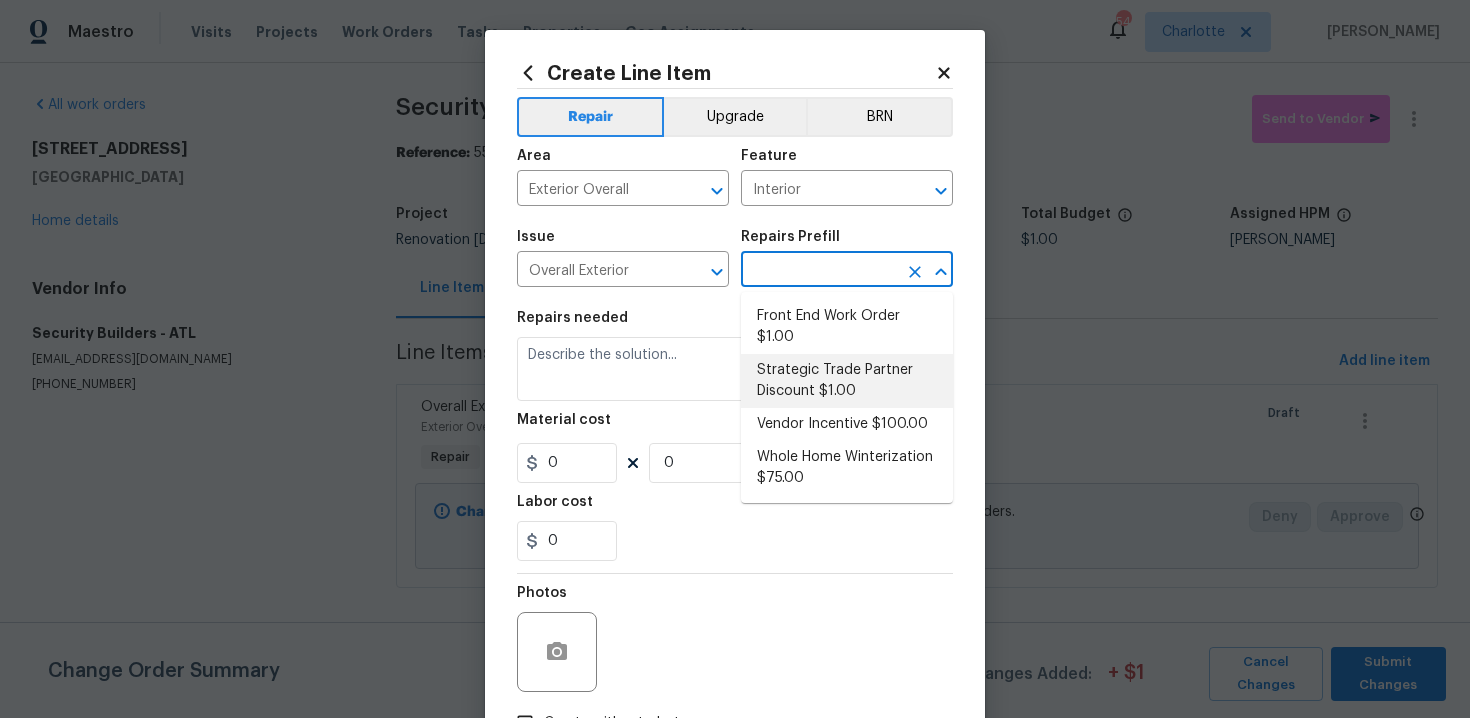 click on "Strategic Trade Partner Discount $1.00" at bounding box center [847, 381] 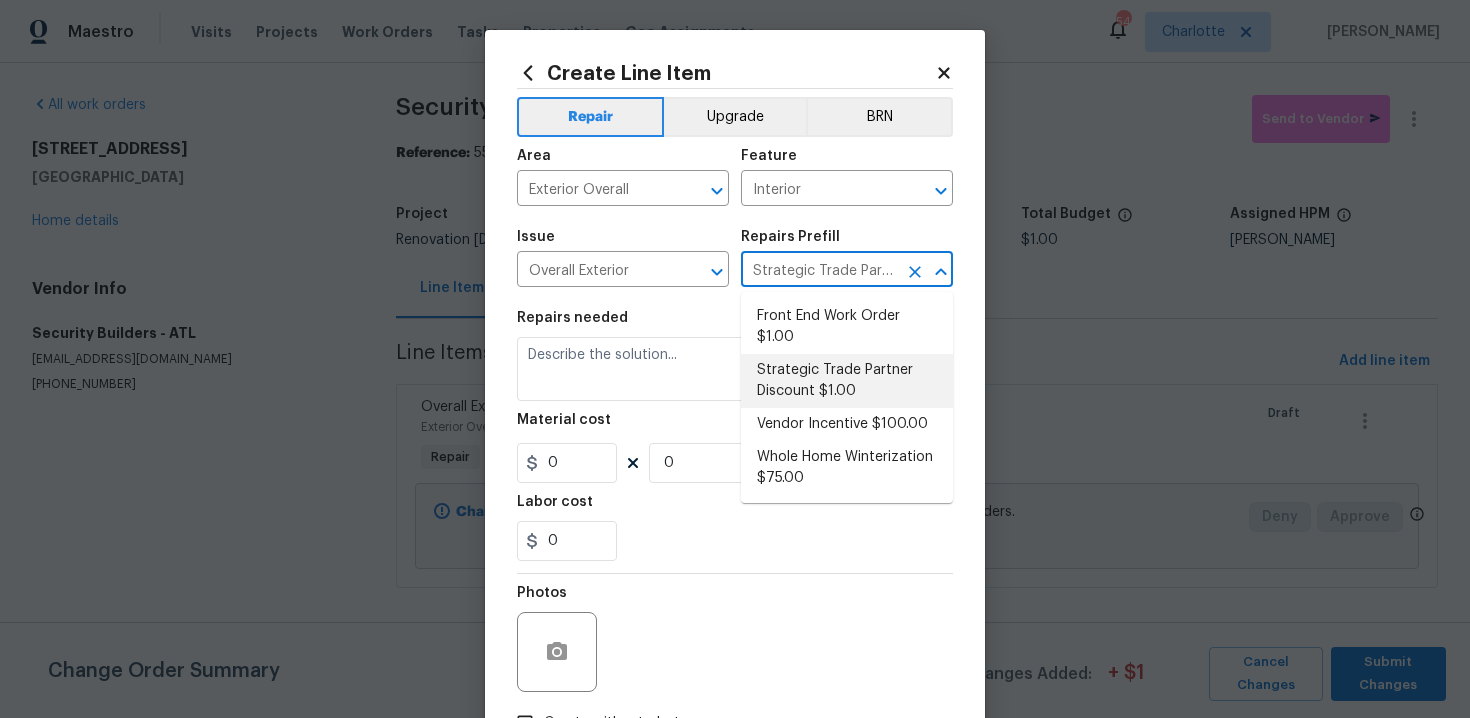 type on "Calculate and apply 5% STPP discount to the total of the work order as a negative cost" 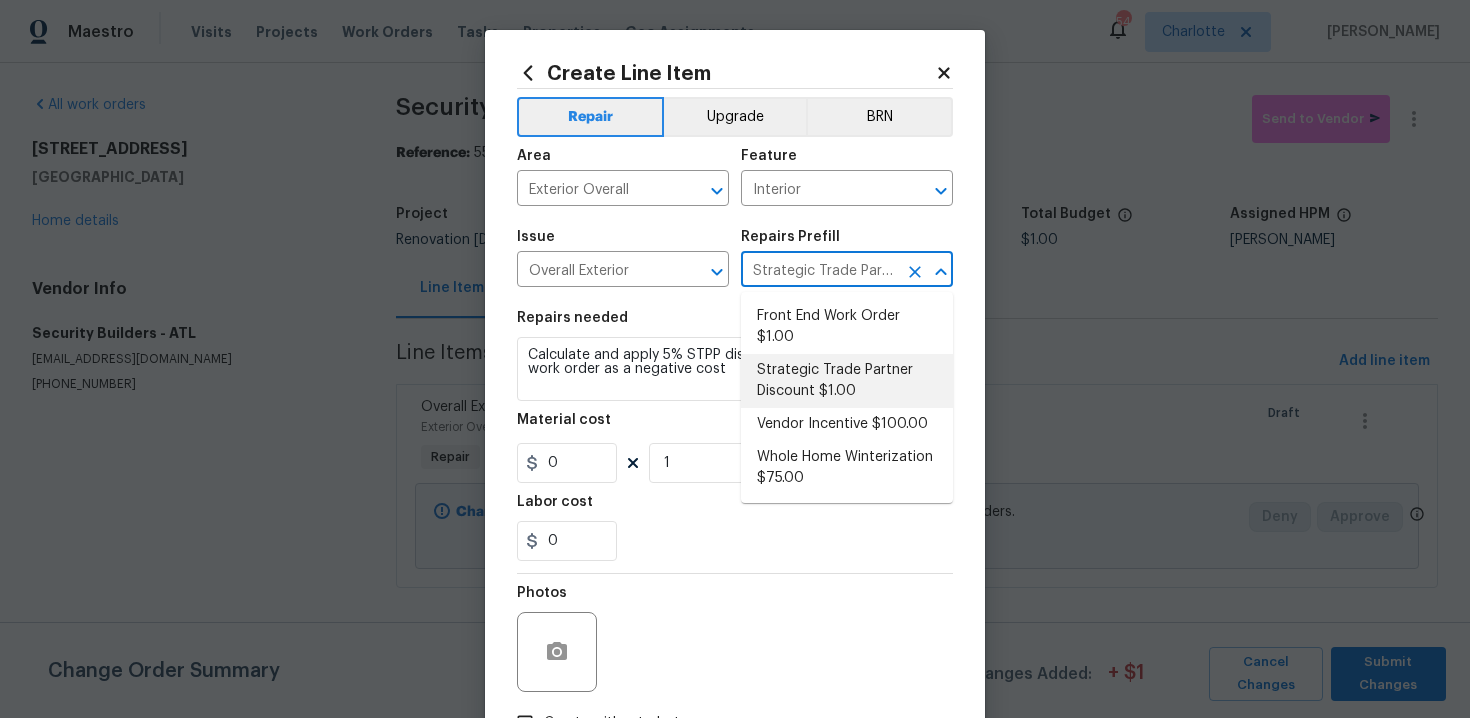 type on "1" 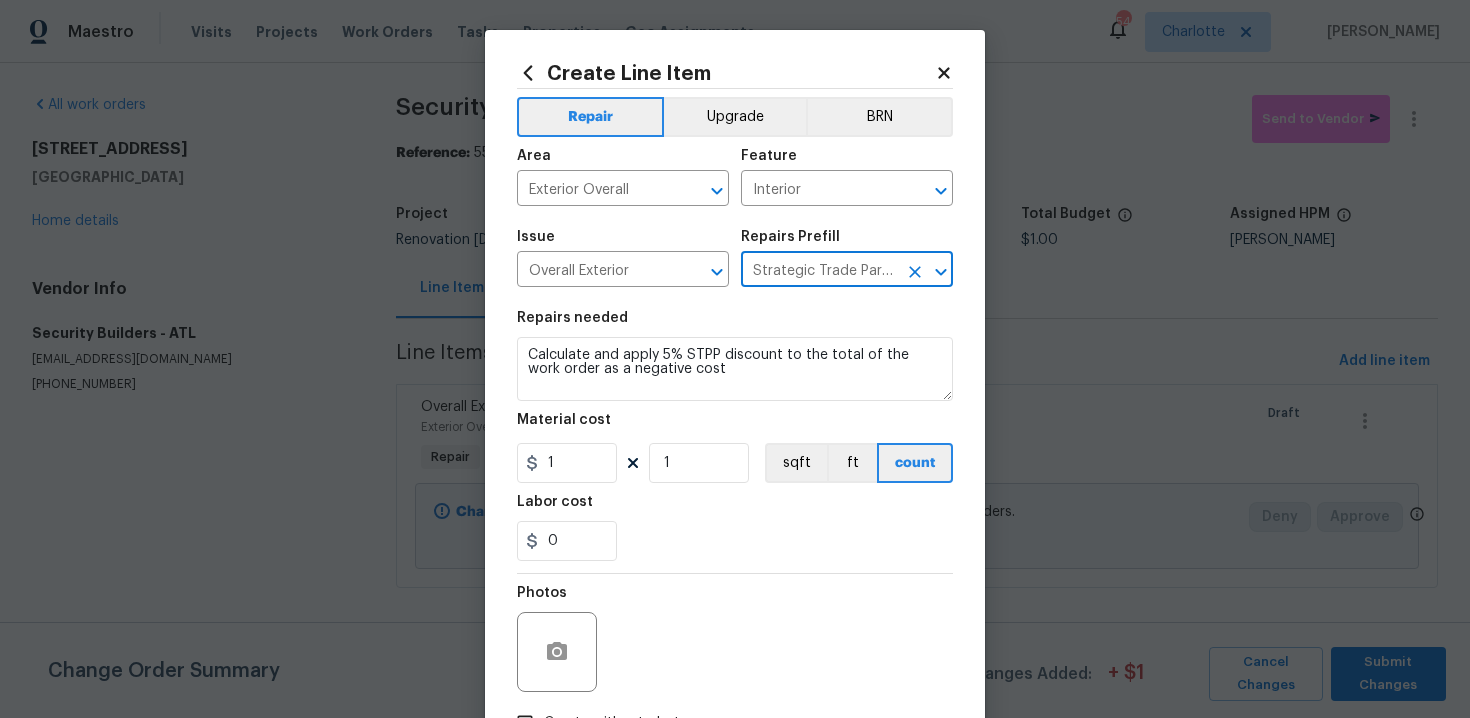 scroll, scrollTop: 144, scrollLeft: 0, axis: vertical 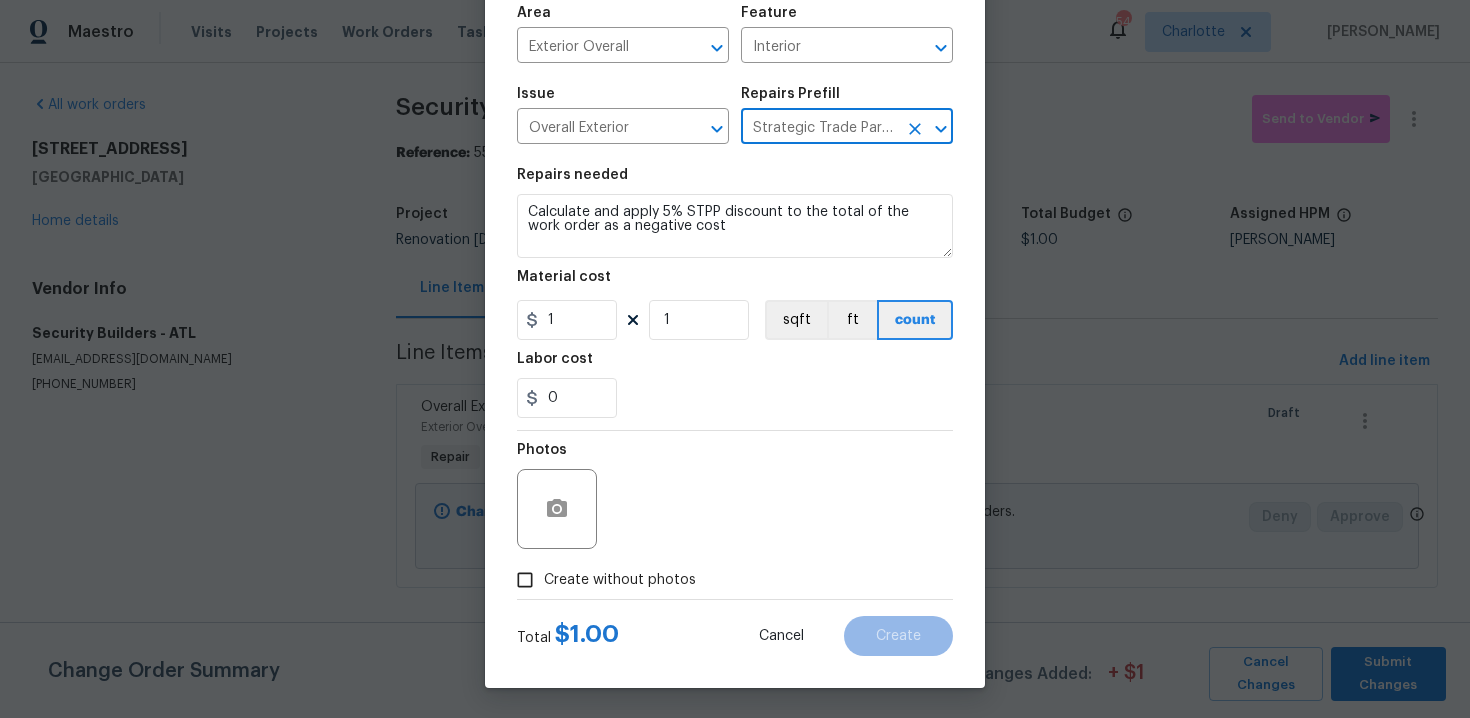 click on "Create without photos" at bounding box center (620, 580) 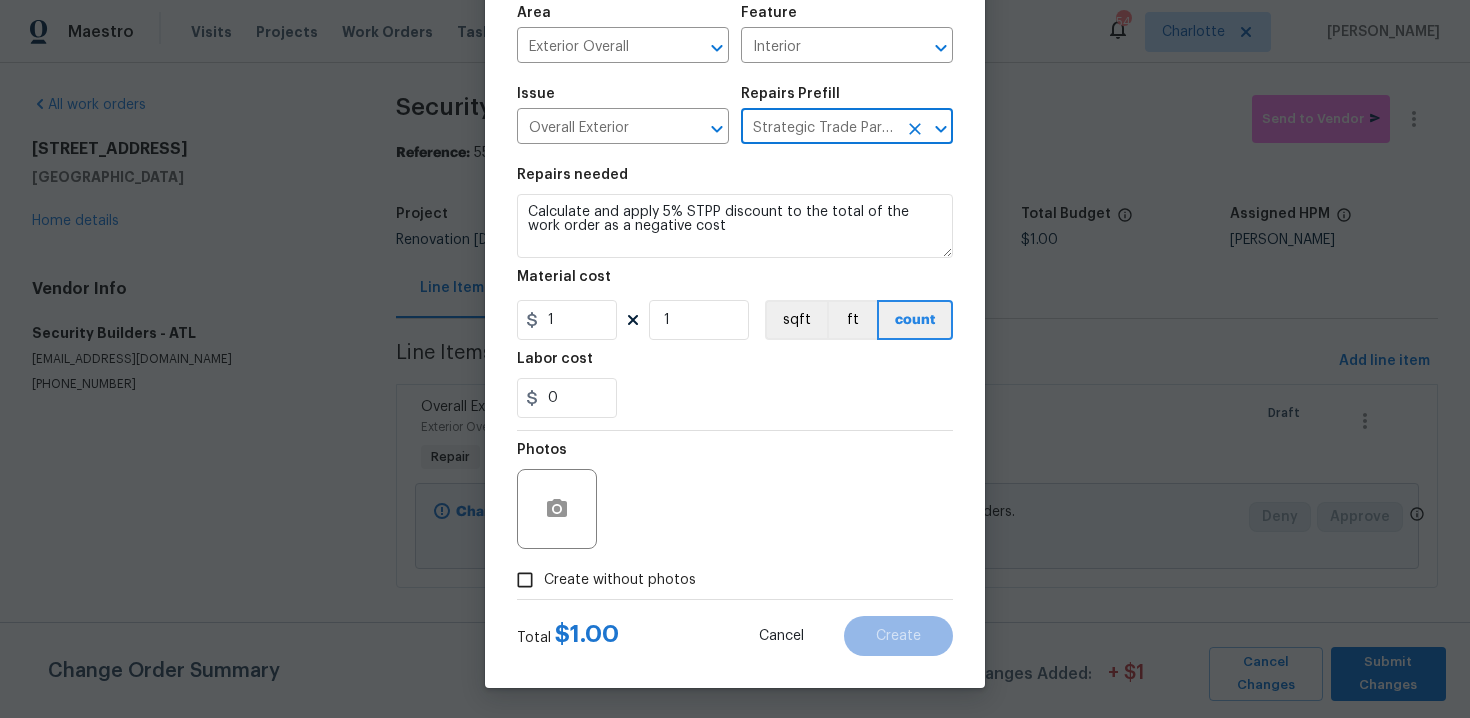 click on "Create without photos" at bounding box center [525, 580] 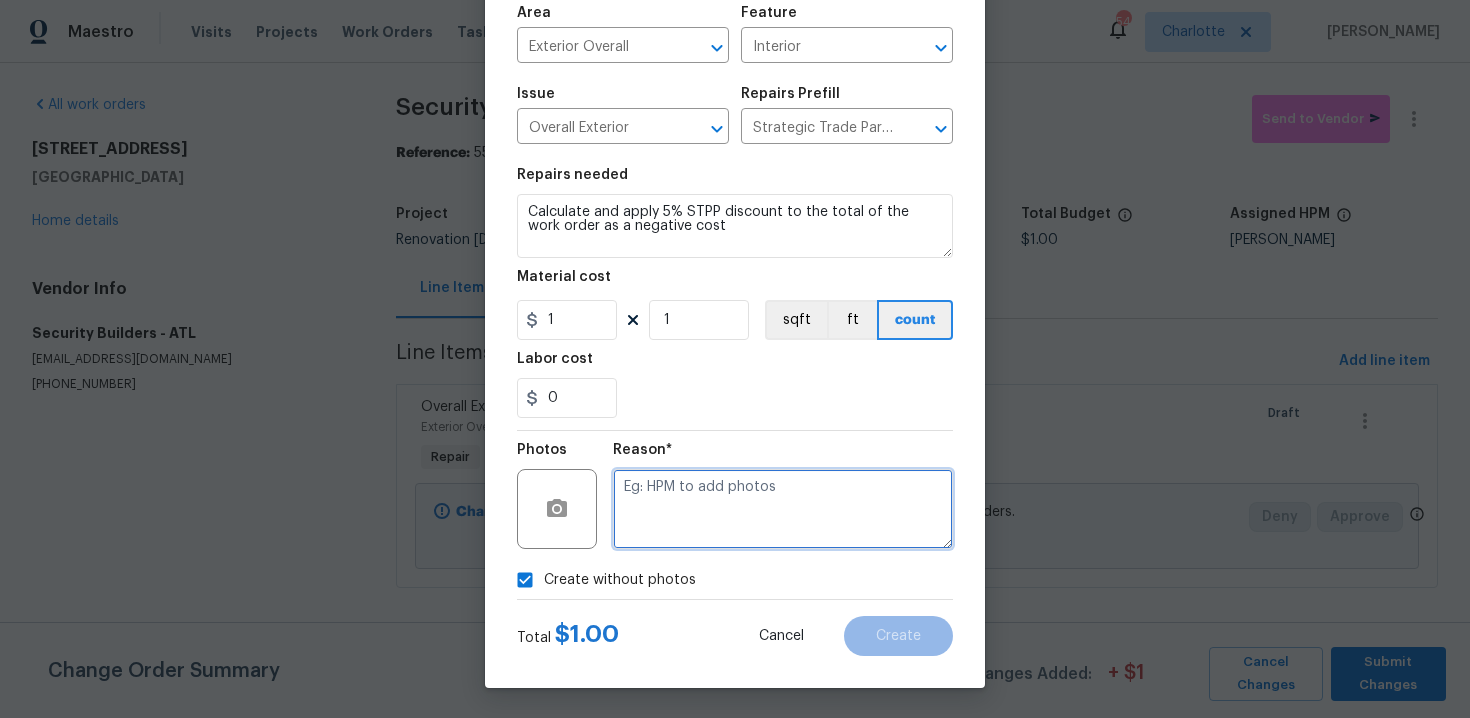 click at bounding box center (783, 509) 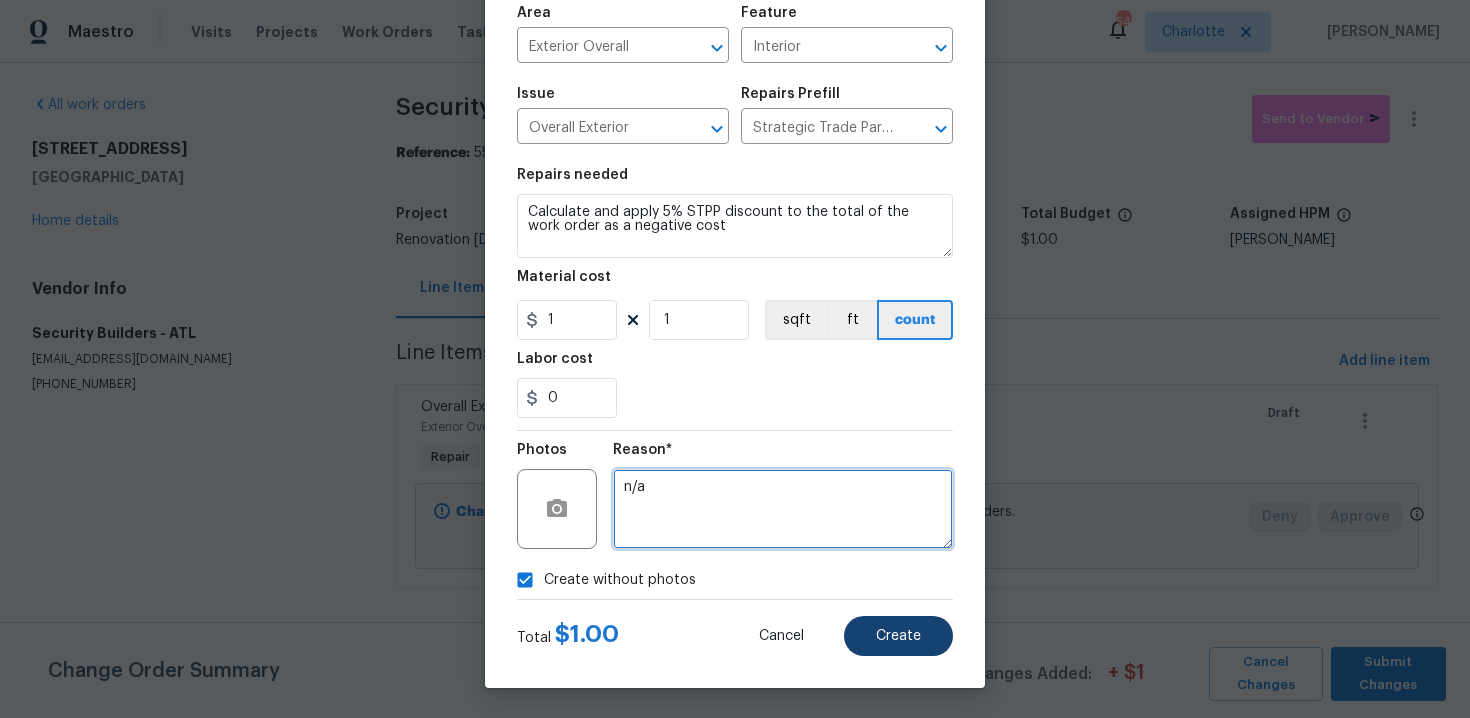 type on "n/a" 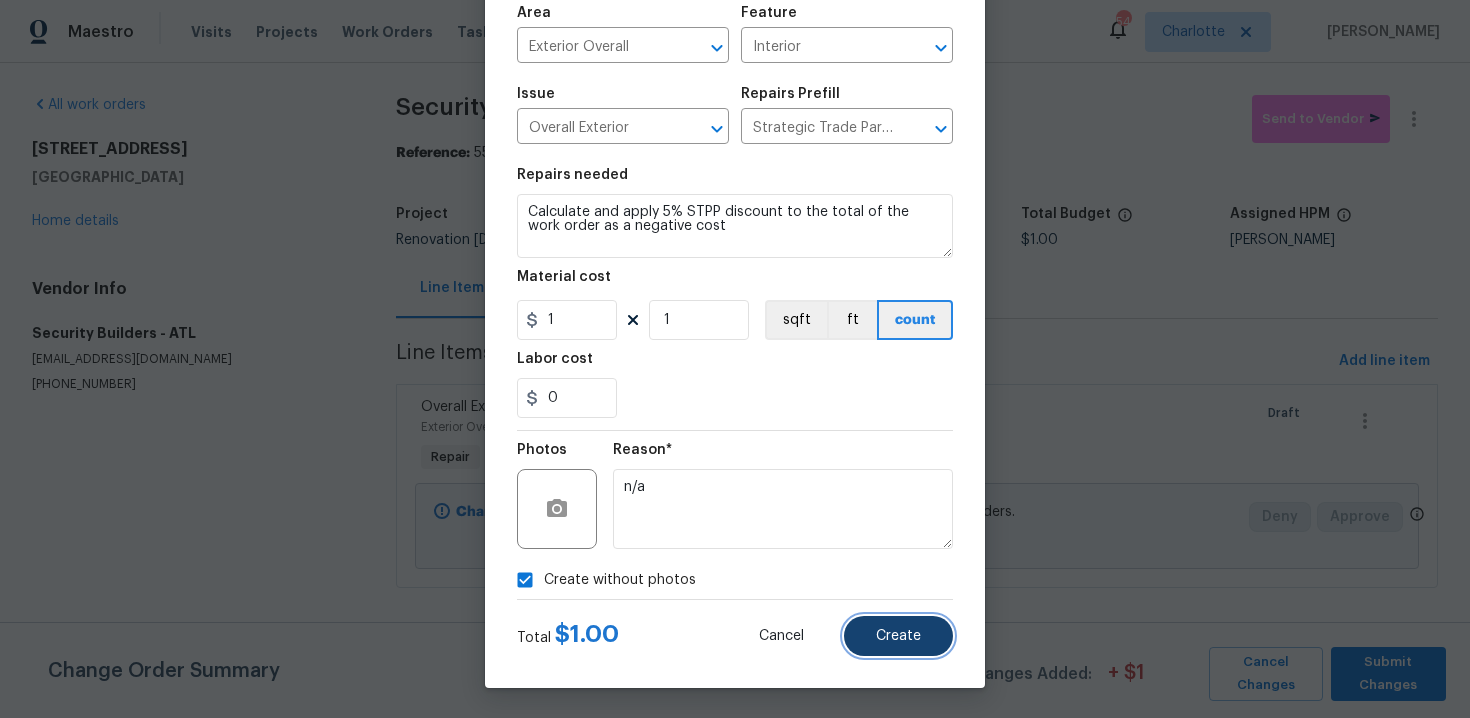 click on "Create" at bounding box center [898, 636] 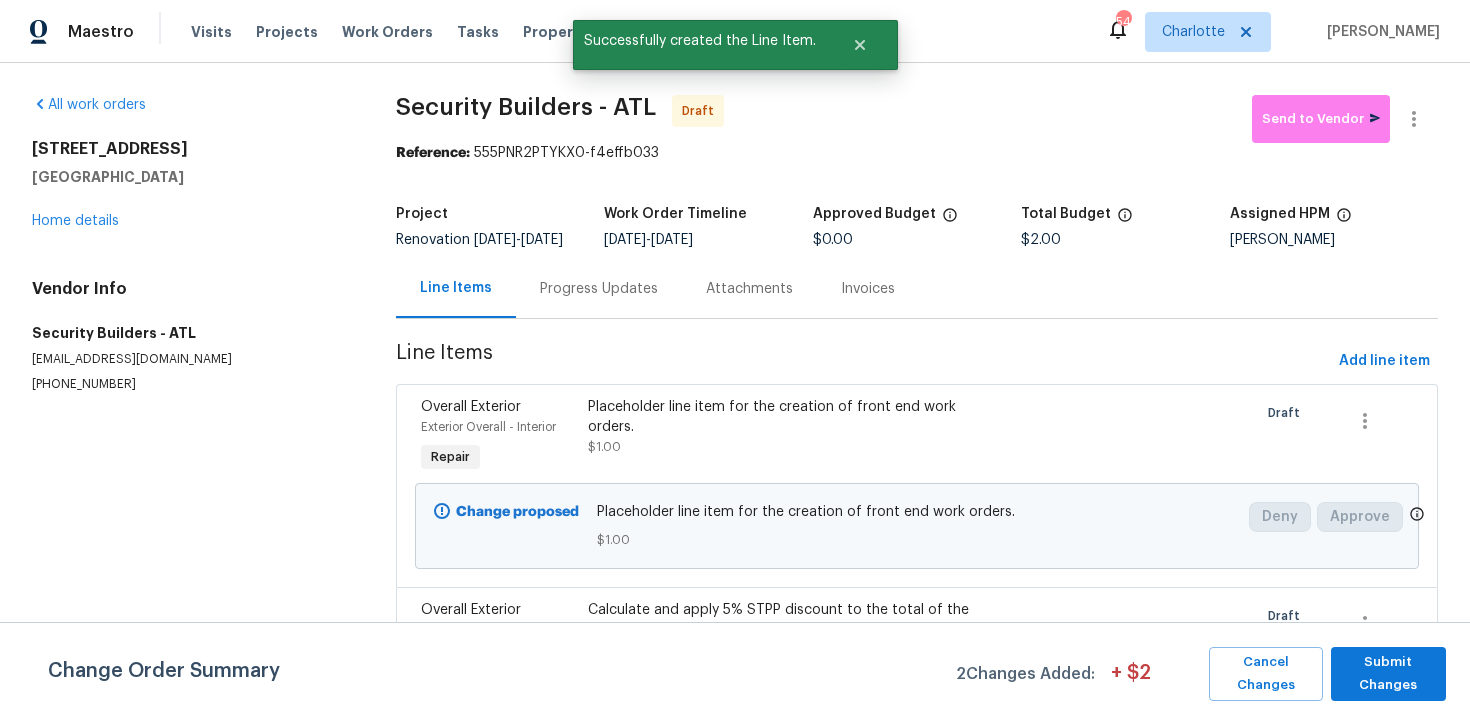 scroll, scrollTop: 144, scrollLeft: 0, axis: vertical 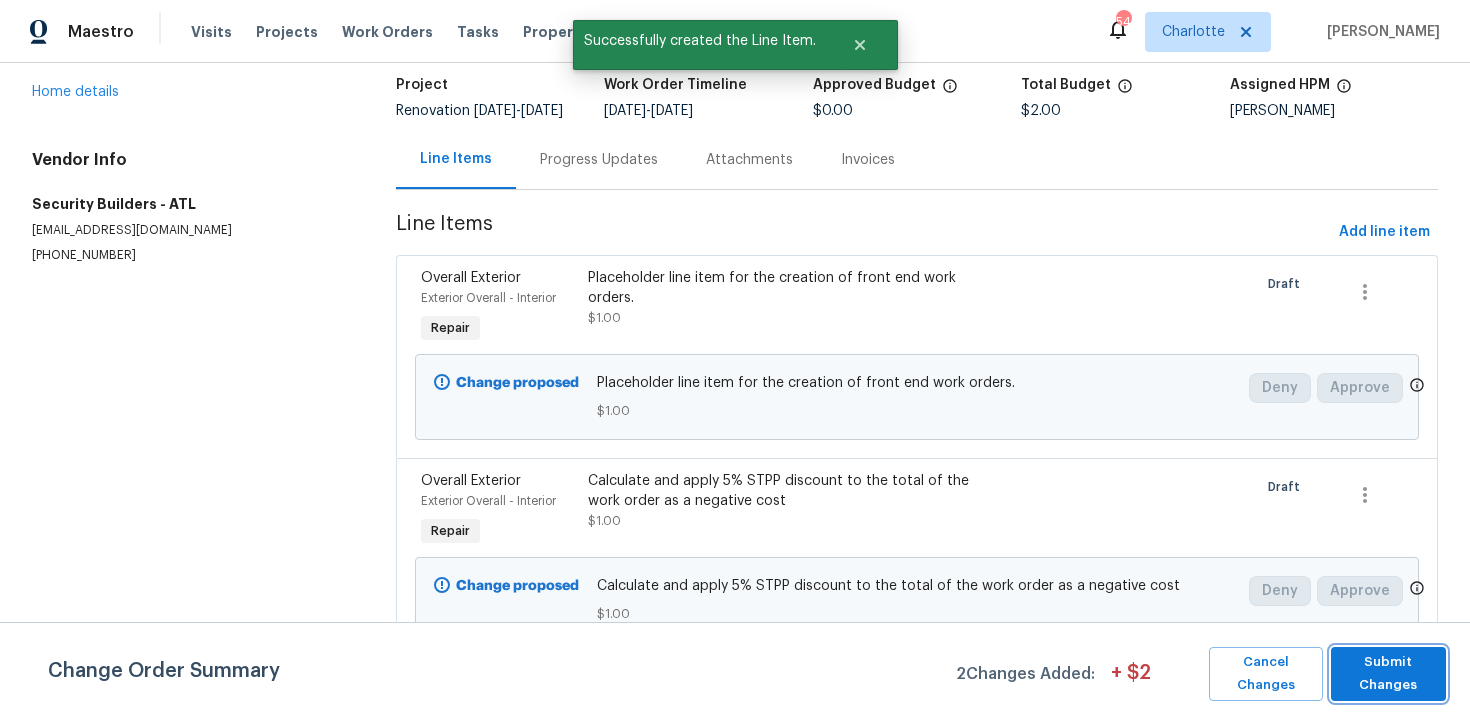 click on "Submit Changes" at bounding box center [1388, 674] 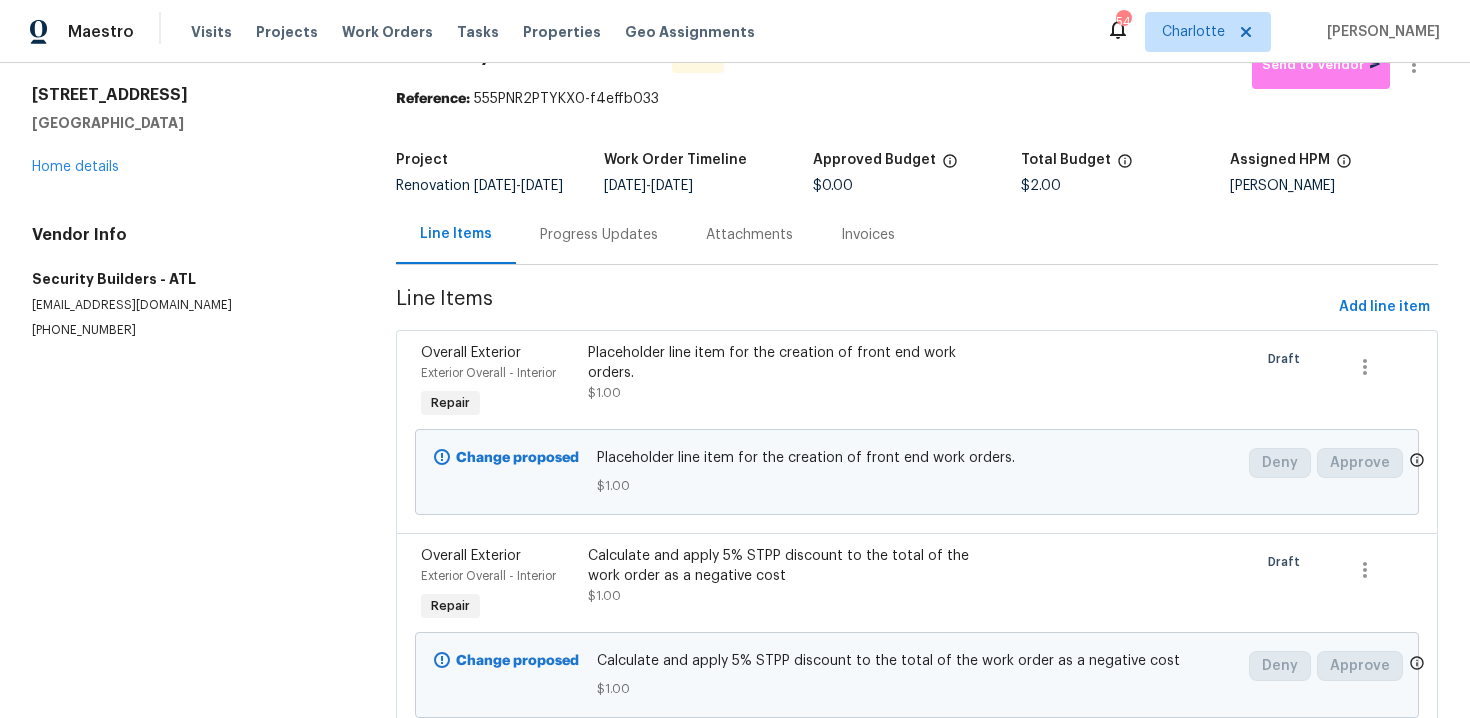 scroll, scrollTop: 0, scrollLeft: 0, axis: both 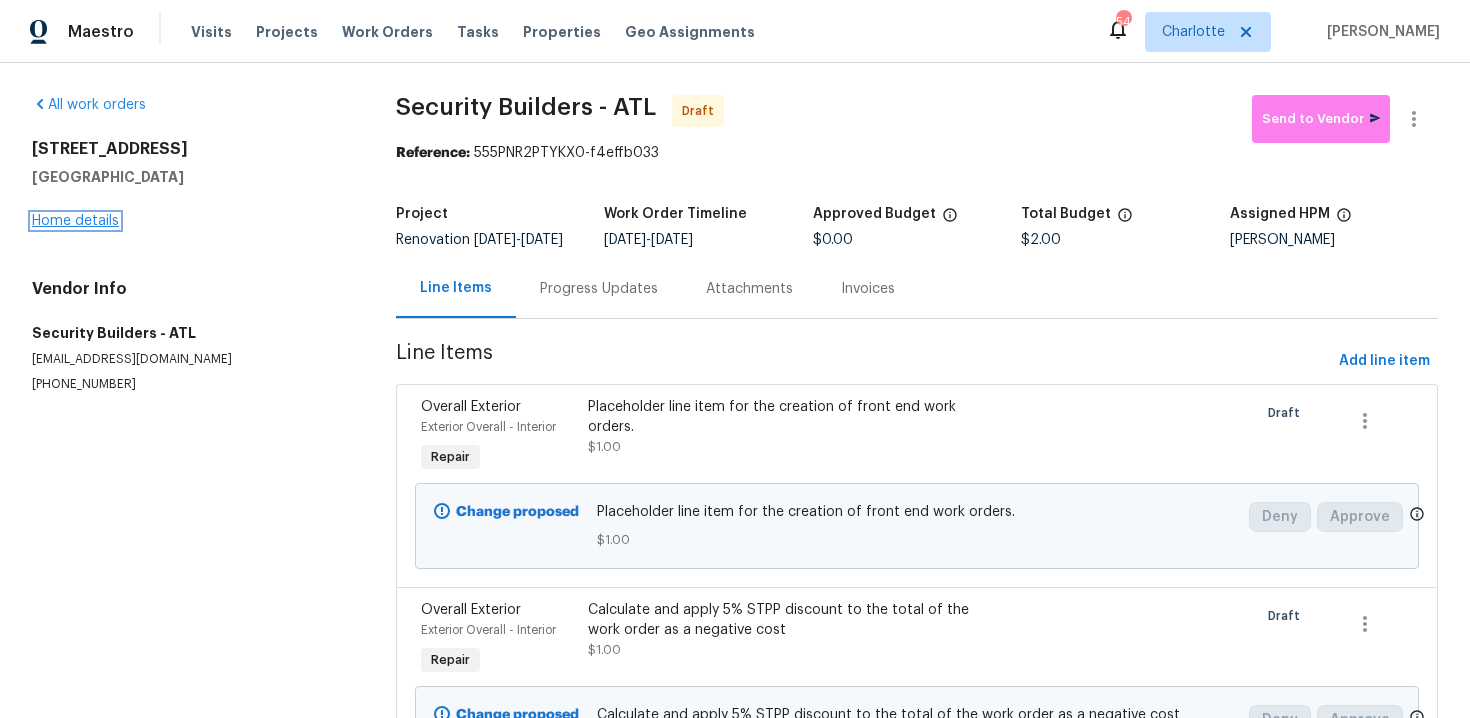 click on "Home details" at bounding box center [75, 221] 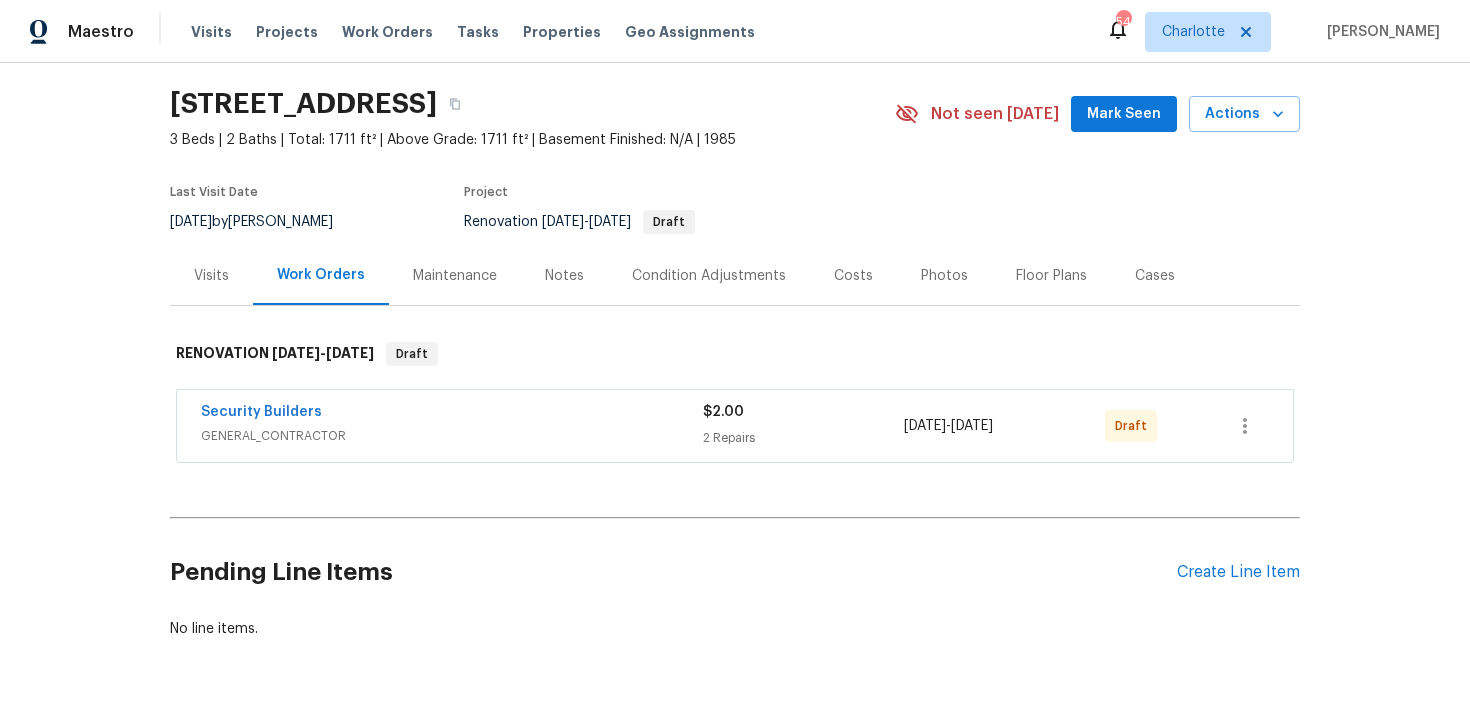scroll, scrollTop: 114, scrollLeft: 0, axis: vertical 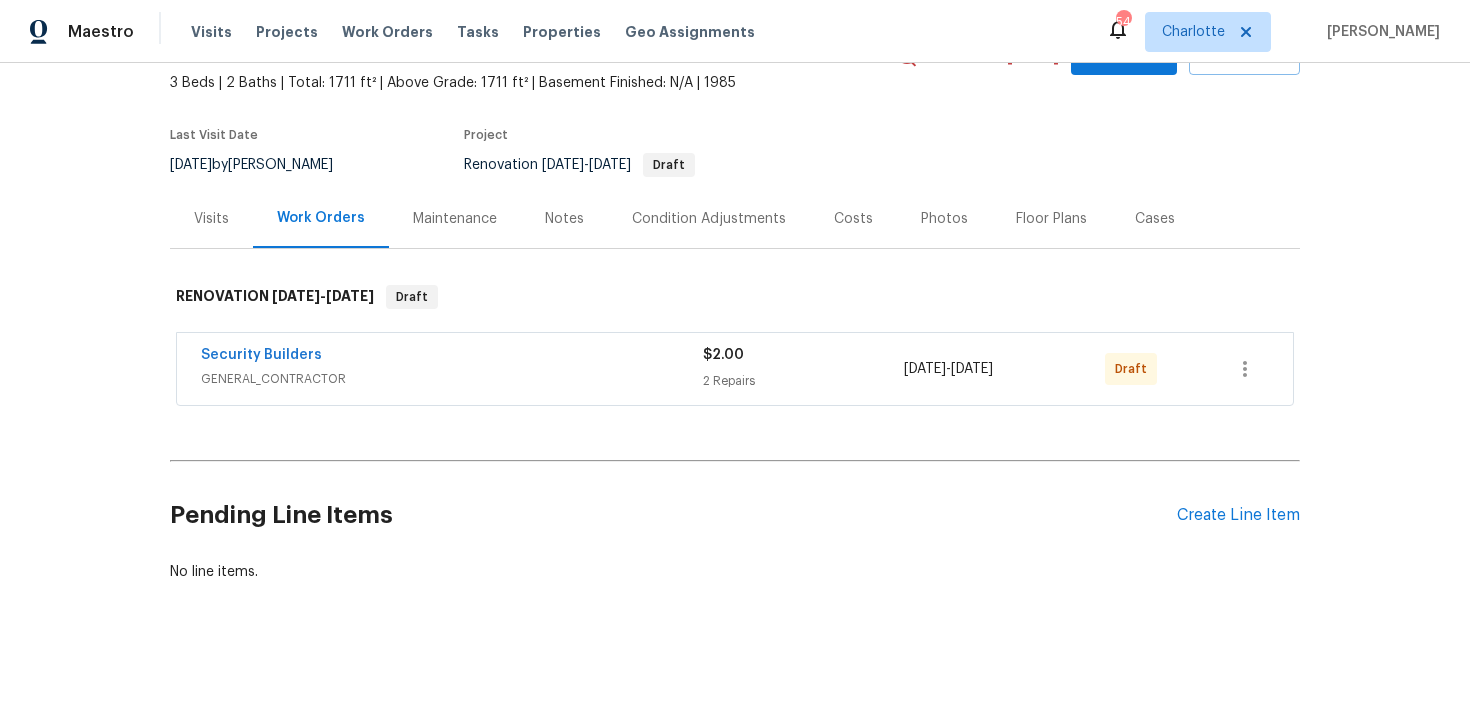 click on "$2.00" at bounding box center (803, 355) 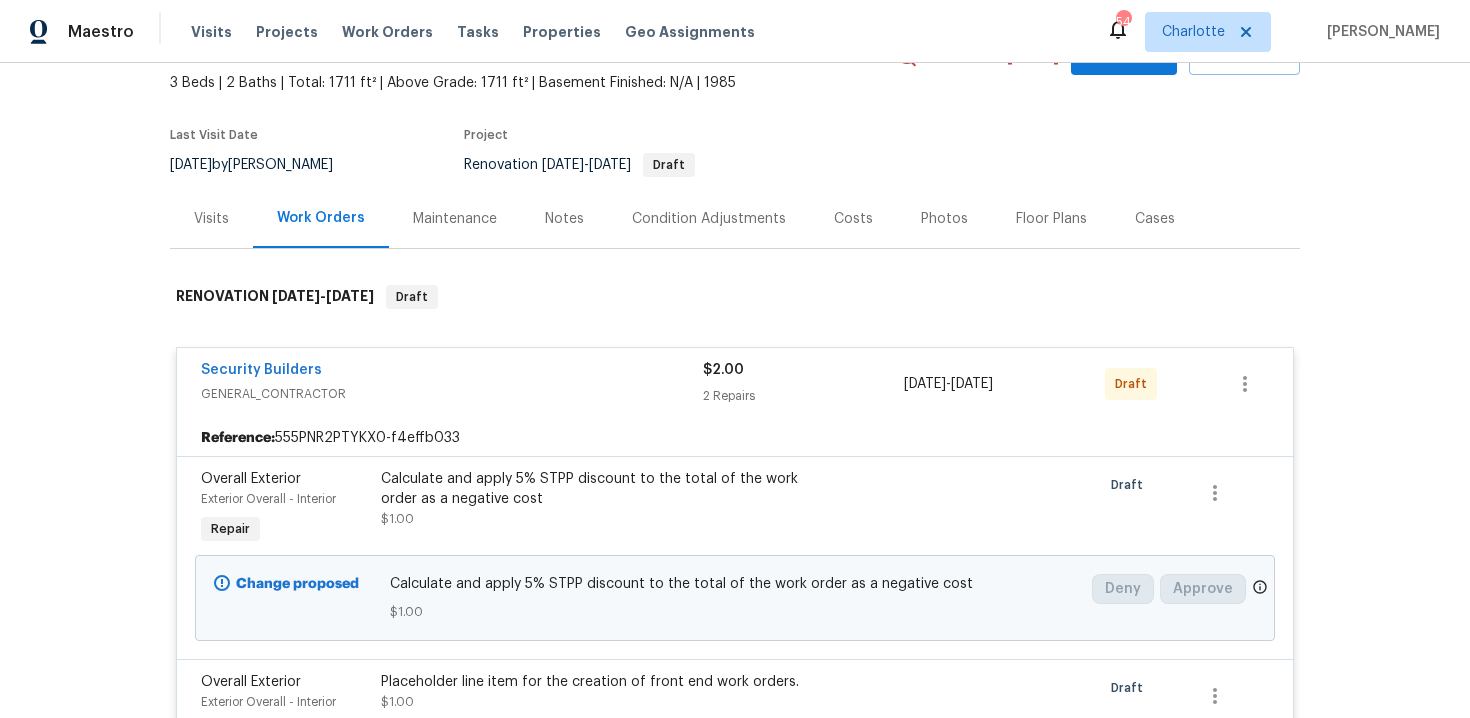 click on "Security Builders GENERAL_CONTRACTOR $2.00 2 Repairs 7/23/2025  -  9/6/2025 Draft" at bounding box center (735, 384) 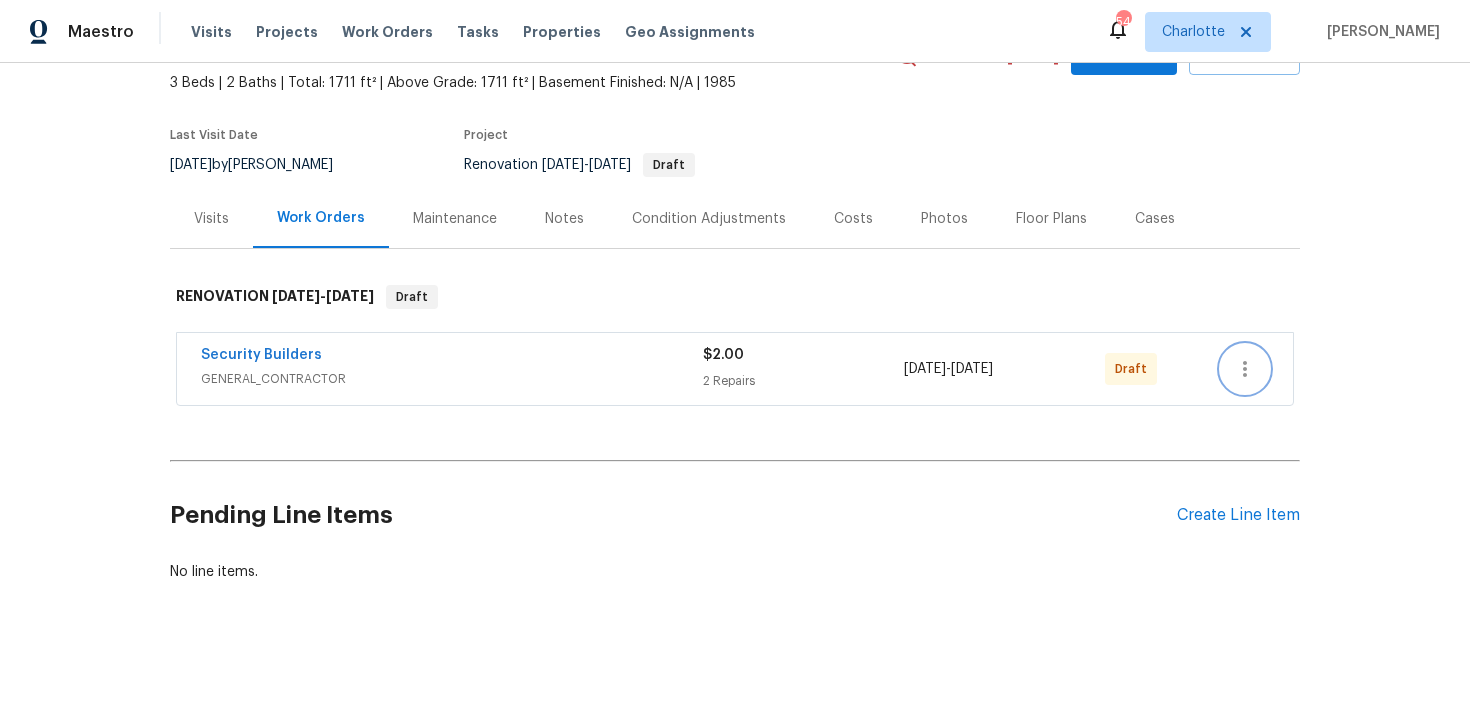 click 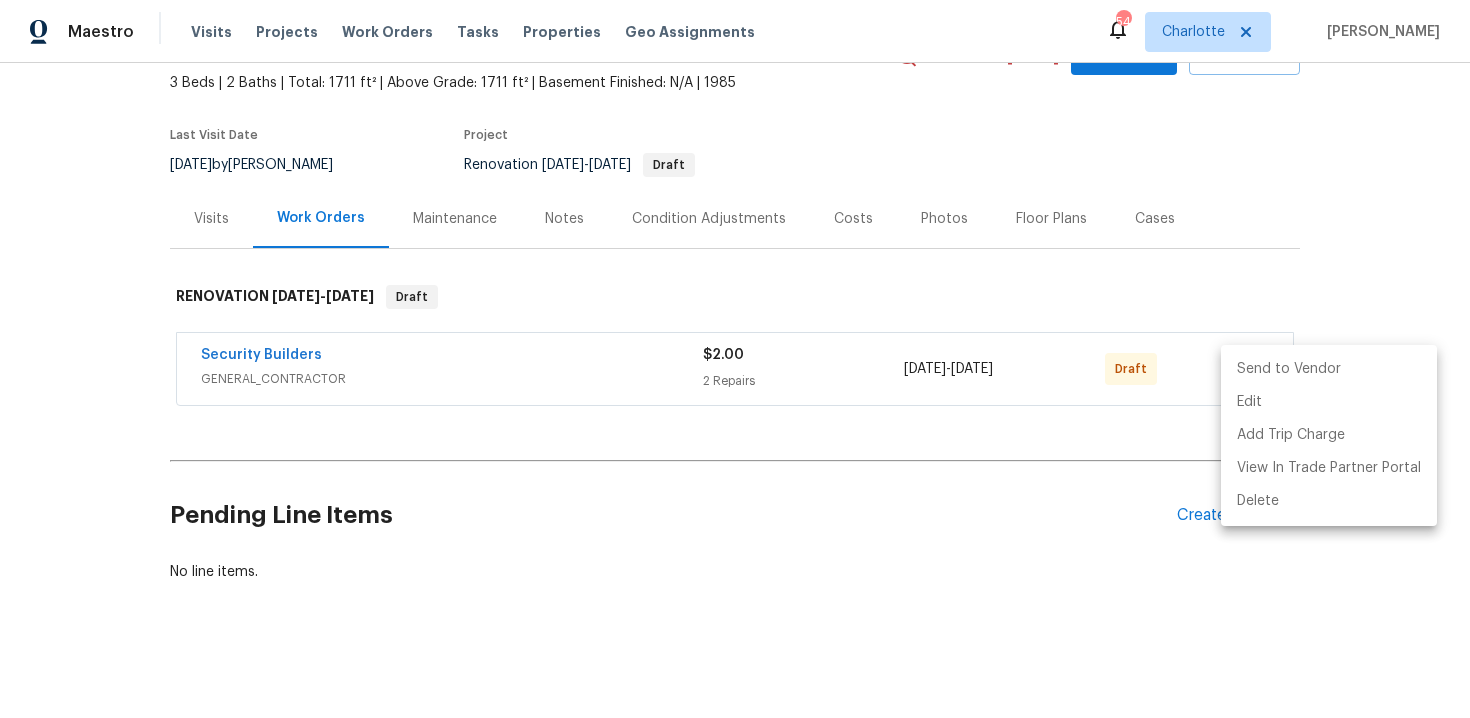 click on "Send to Vendor" at bounding box center (1329, 369) 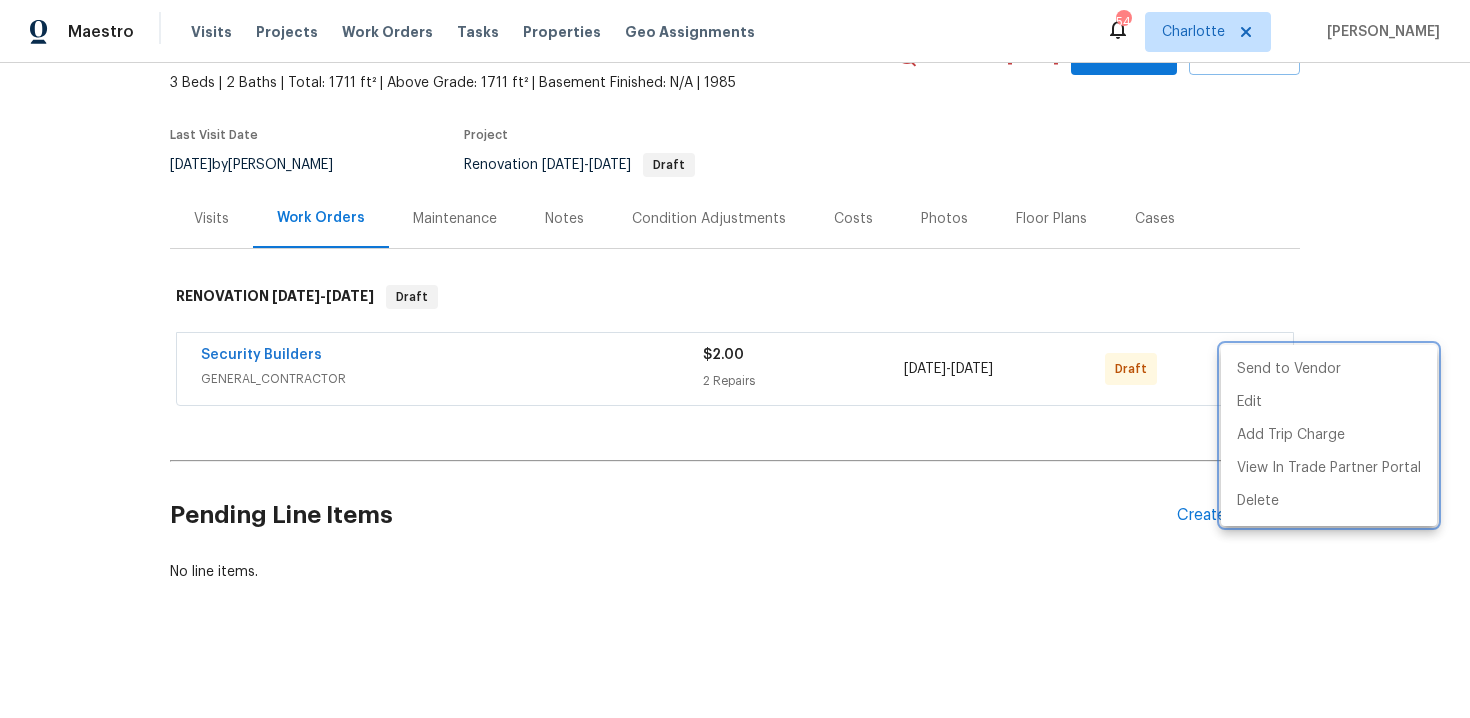 click at bounding box center [735, 359] 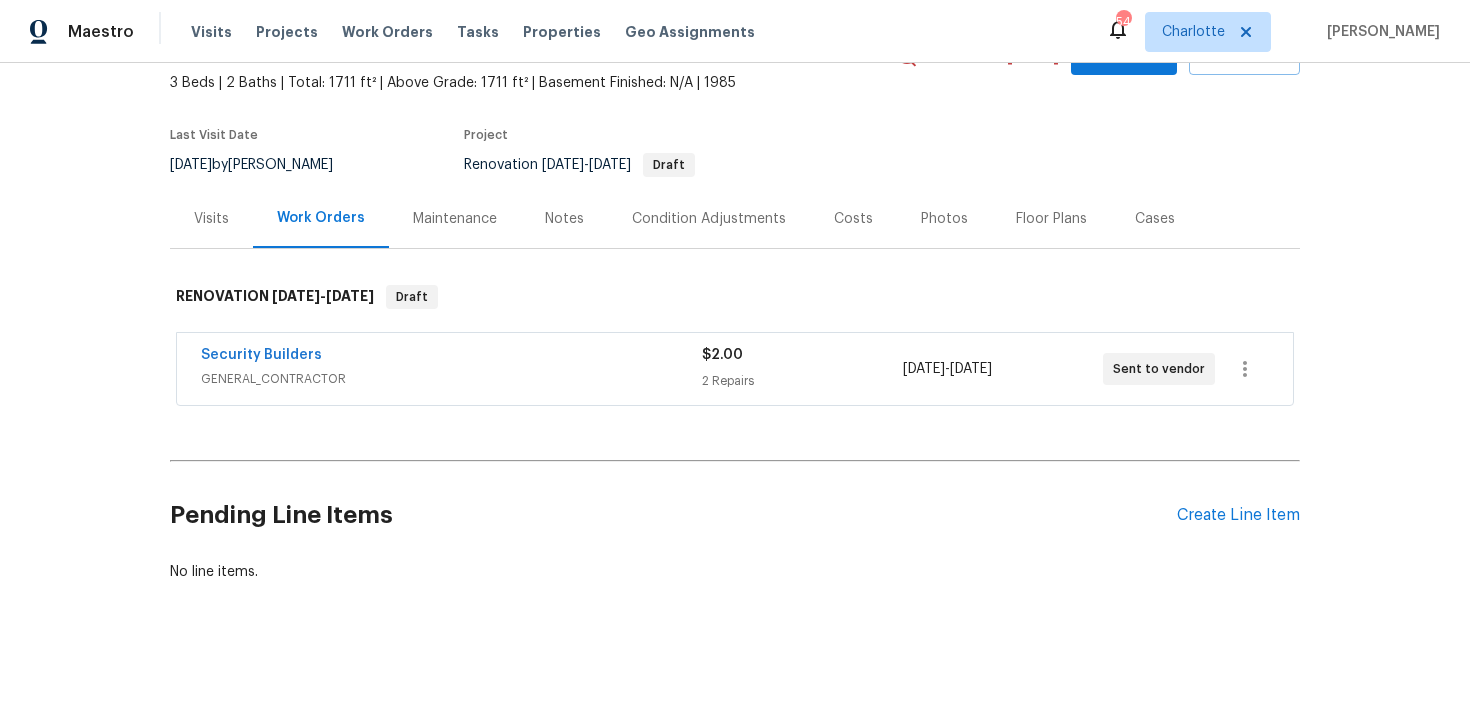 click on "Edit Add Trip Charge View In Trade Partner Portal Delete" at bounding box center [735, 359] 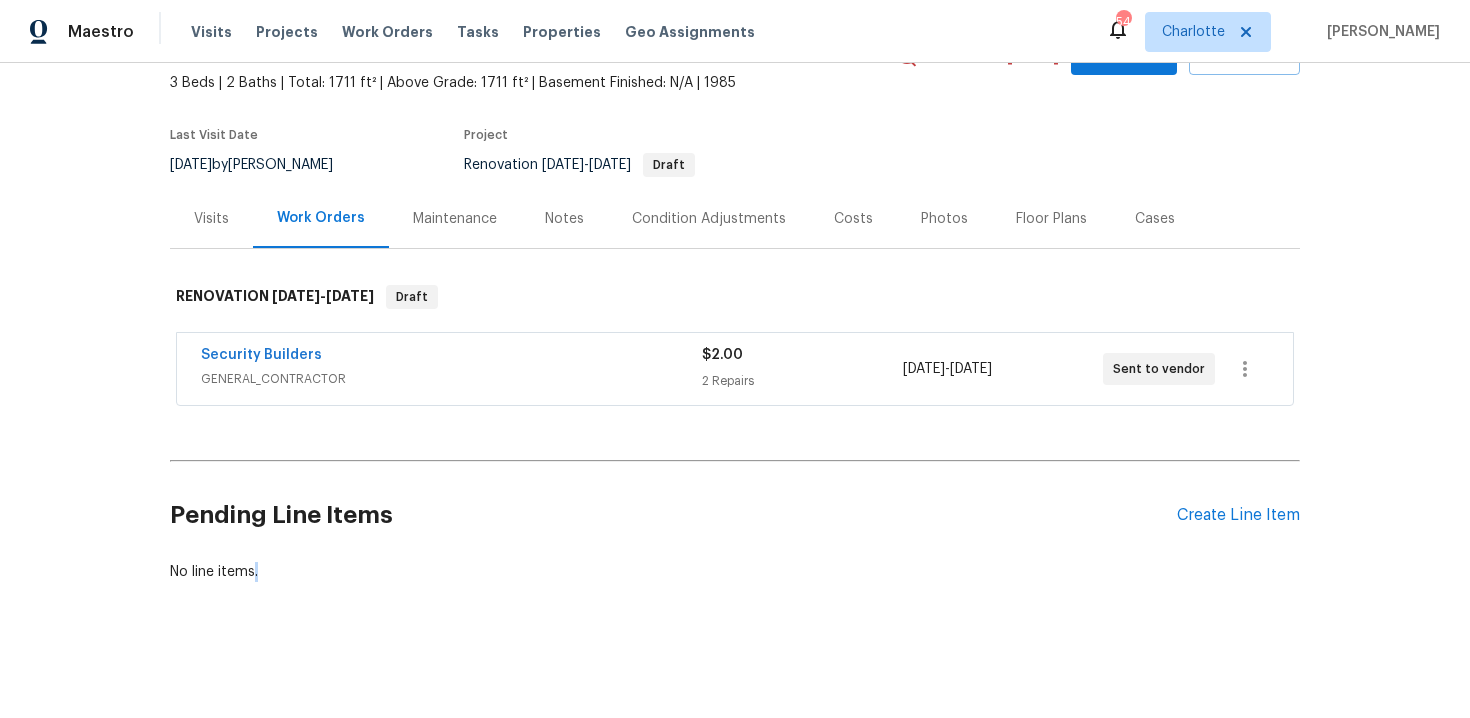 scroll, scrollTop: 0, scrollLeft: 0, axis: both 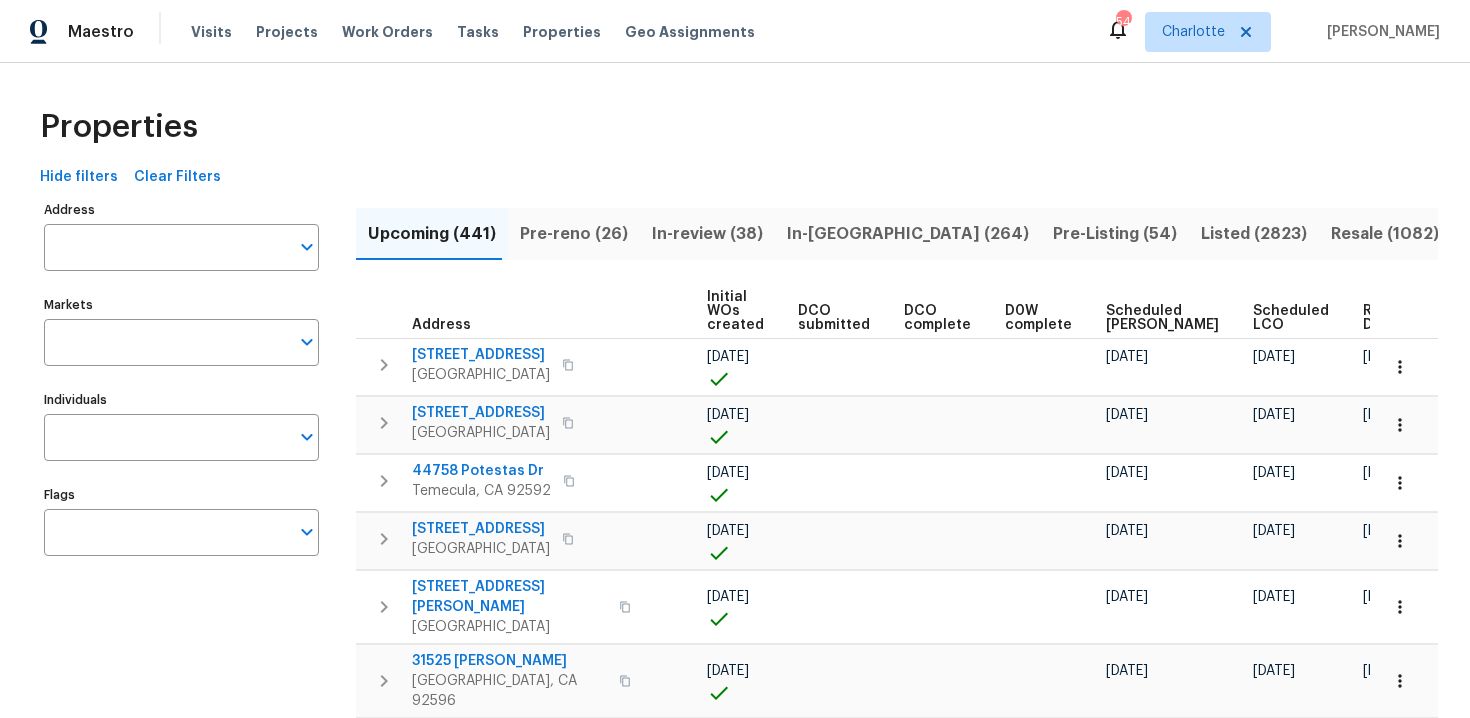 click on "Ready Date" at bounding box center [1385, 318] 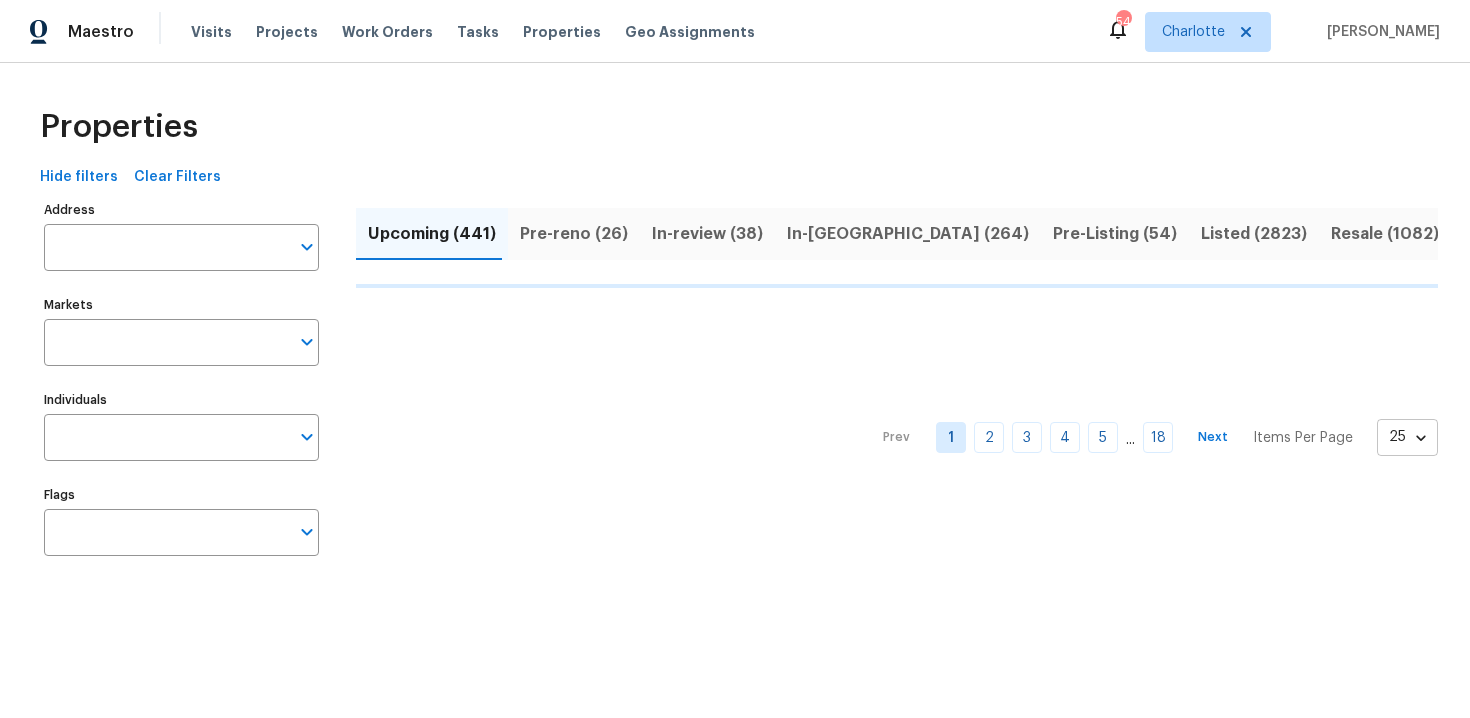 click on "Maestro Visits Projects Work Orders Tasks Properties Geo Assignments 54 Charlotte Srinivasan N Properties Hide filters Clear Filters Address Address Markets Markets Individuals Individuals Flags Flags Upcoming (441) Pre-reno (26) In-review (38) In-reno (264) Pre-Listing (54) Listed (2823) Resale (1082) Done (10000) Unknown (0) Prev 1 2 3 4 5 ... 18 Next Items Per Page 25 25 ​" at bounding box center [735, 304] 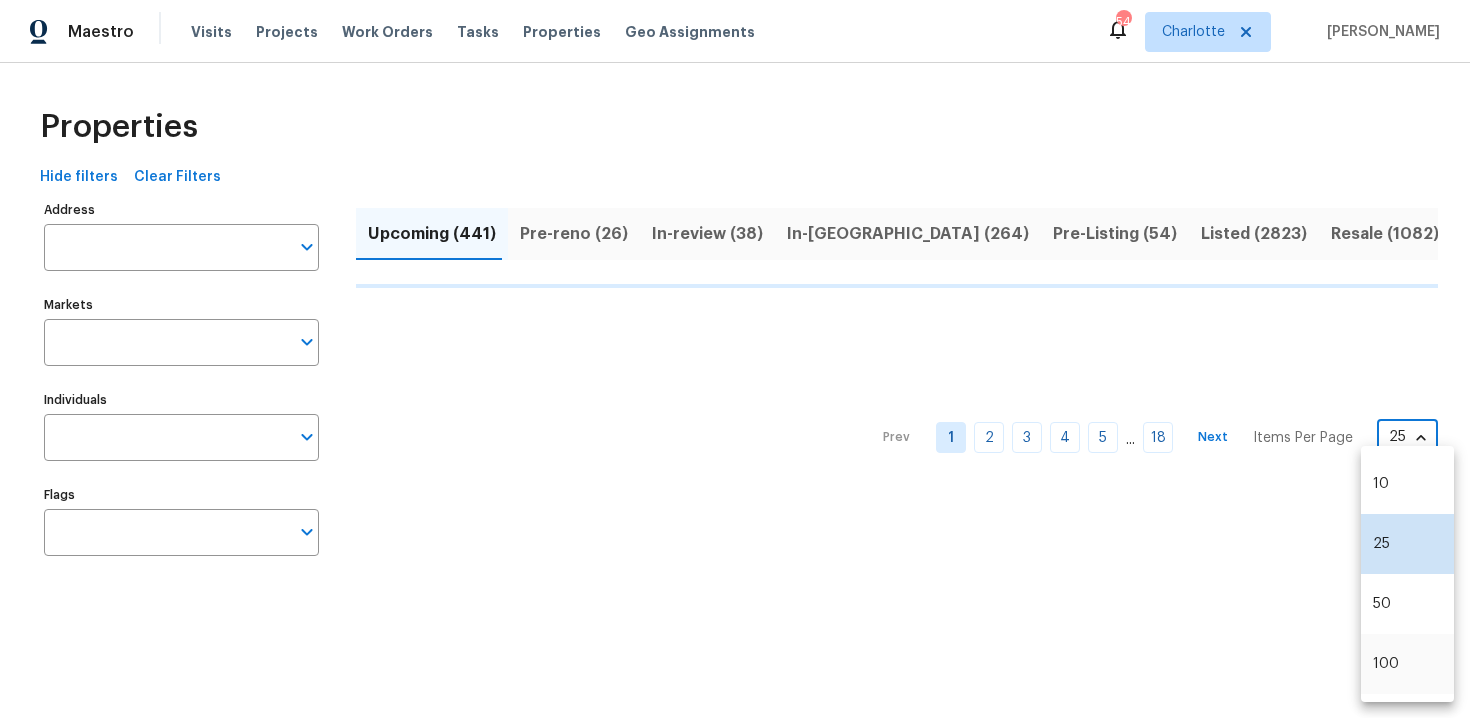 click on "100" at bounding box center [1407, 664] 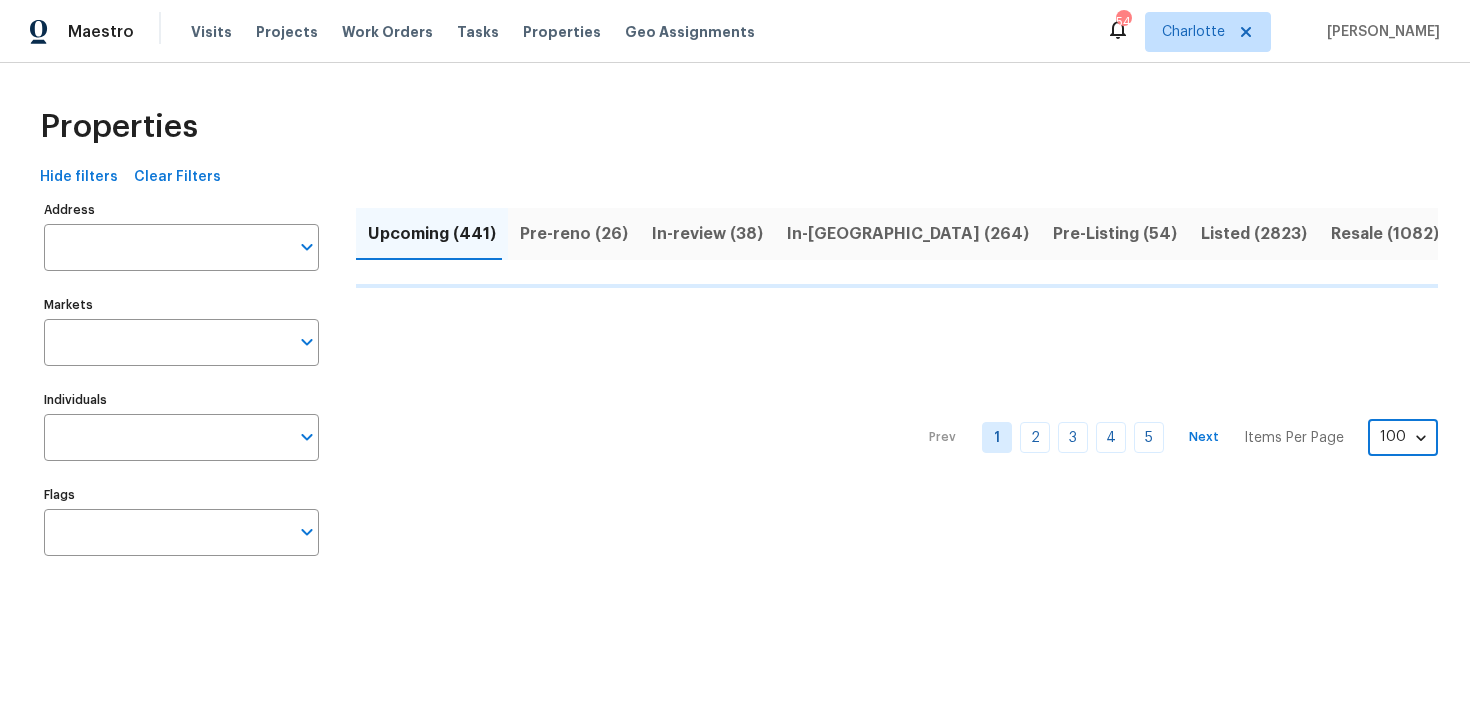 type on "100" 